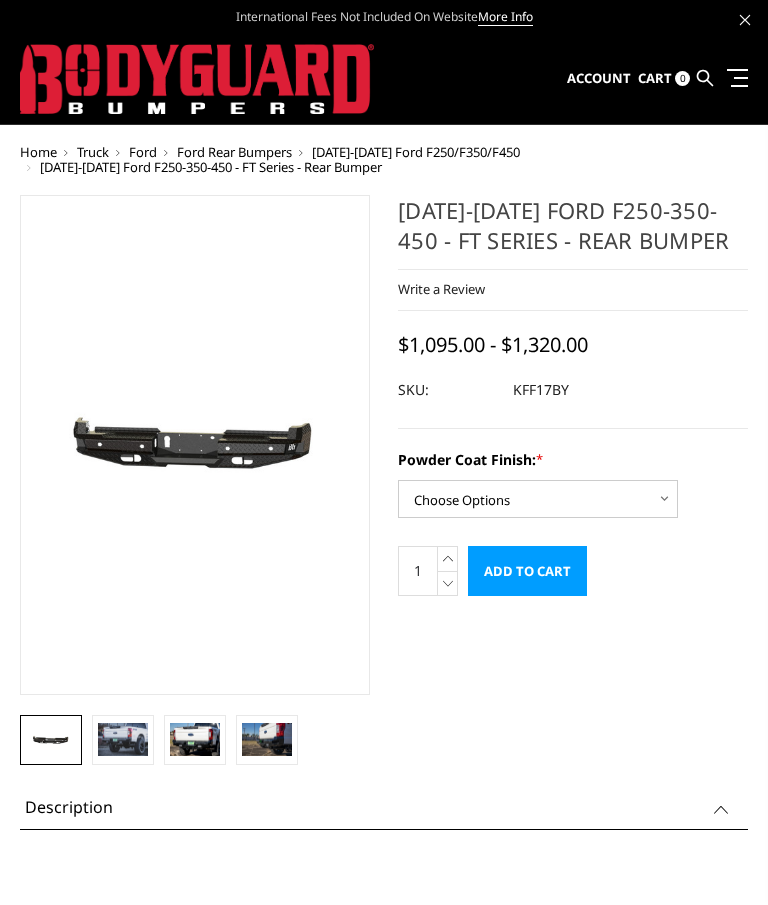 scroll, scrollTop: 0, scrollLeft: 0, axis: both 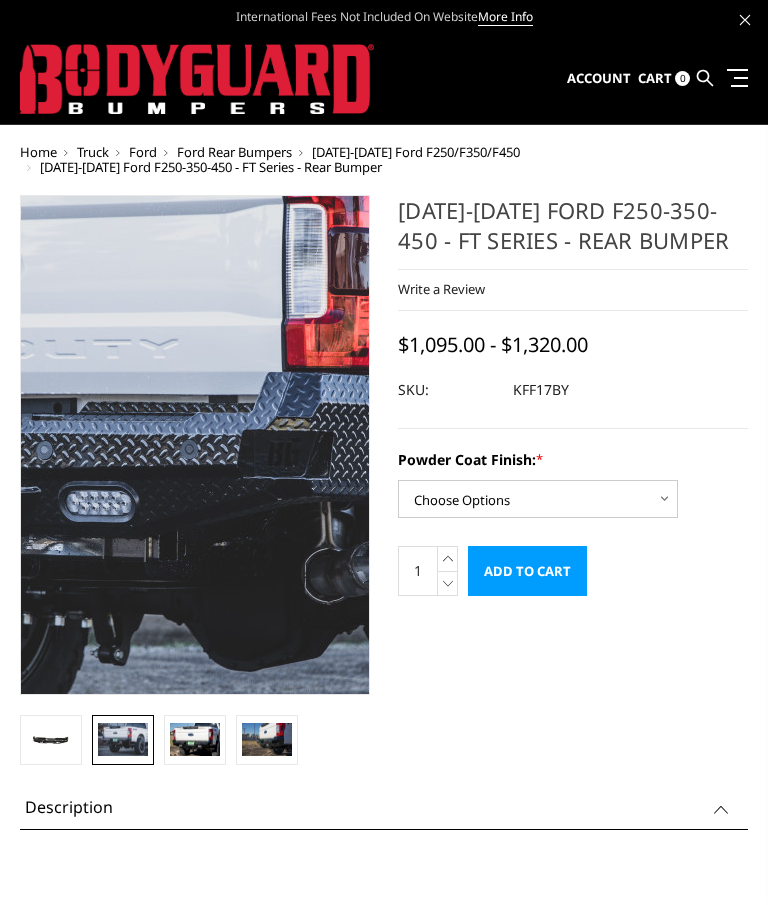 click at bounding box center (159, 437) 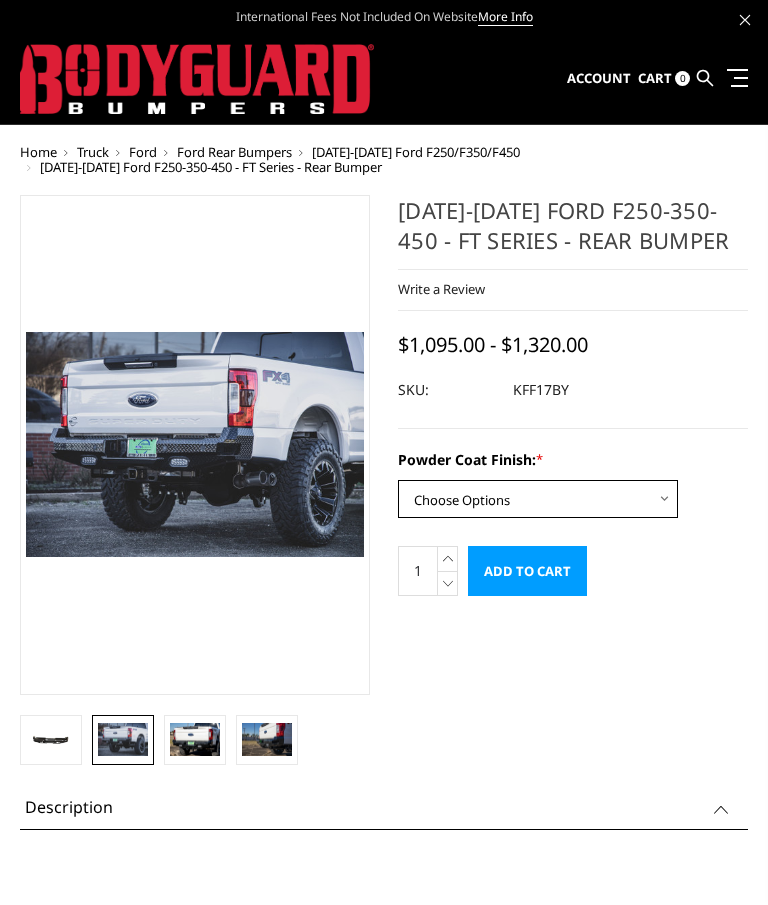 click on "Choose Options
Bare Metal
Gloss Black Powder Coat
Textured Black Powder Coat" at bounding box center (538, 499) 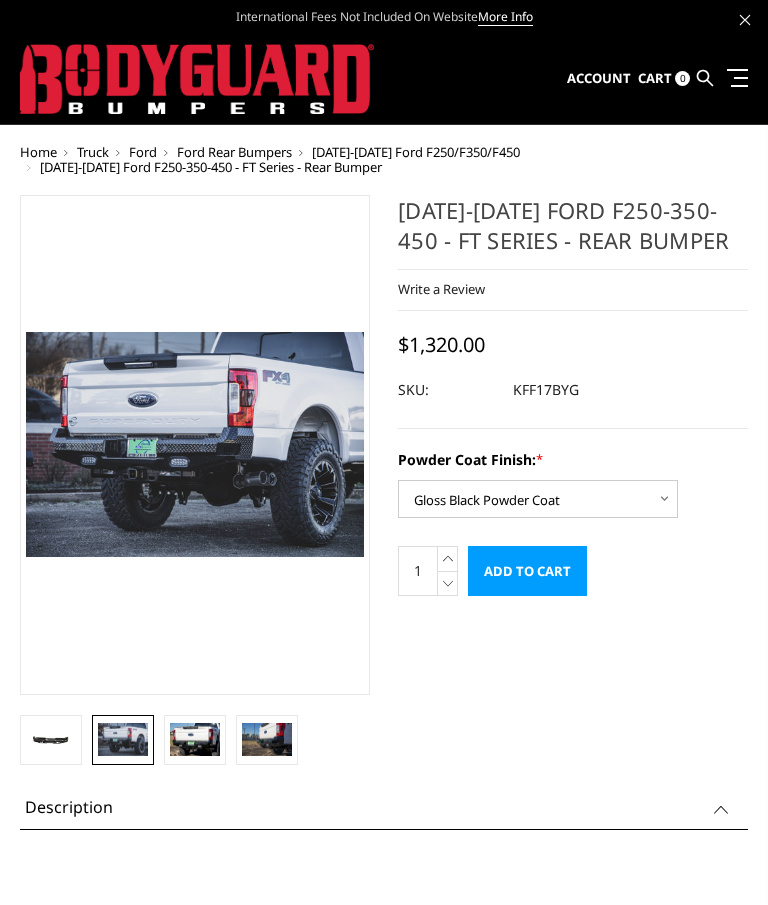 click on "Powder Coat Finish:
*
Choose Options
Bare Metal
Gloss Black Powder Coat
Textured Black Powder Coat" at bounding box center (573, 483) 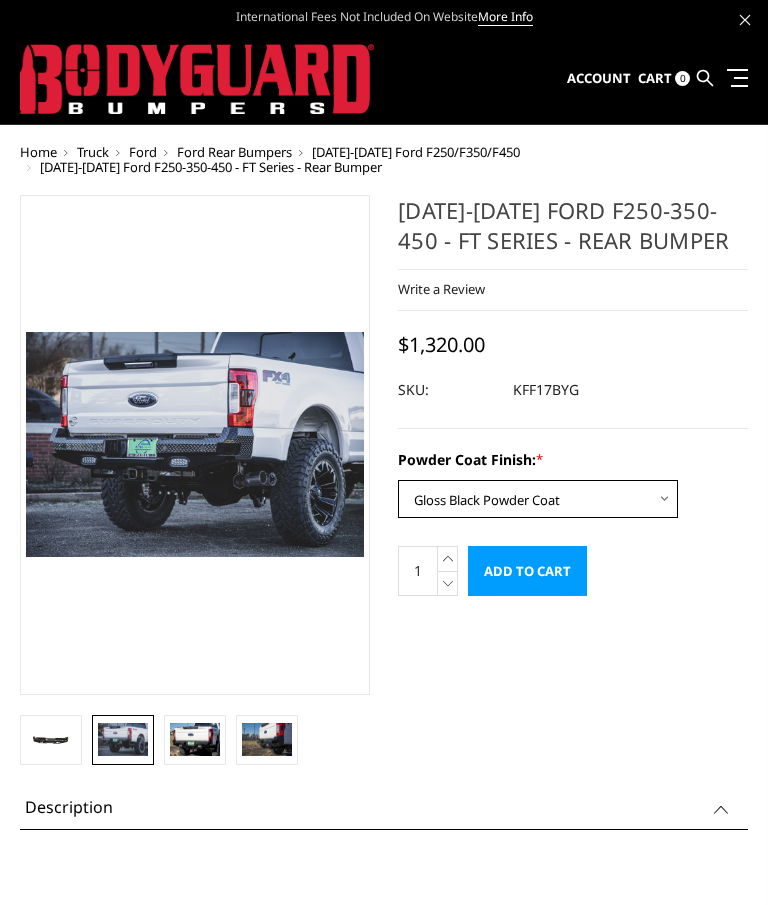 click on "Choose Options
Bare Metal
Gloss Black Powder Coat
Textured Black Powder Coat" at bounding box center [538, 499] 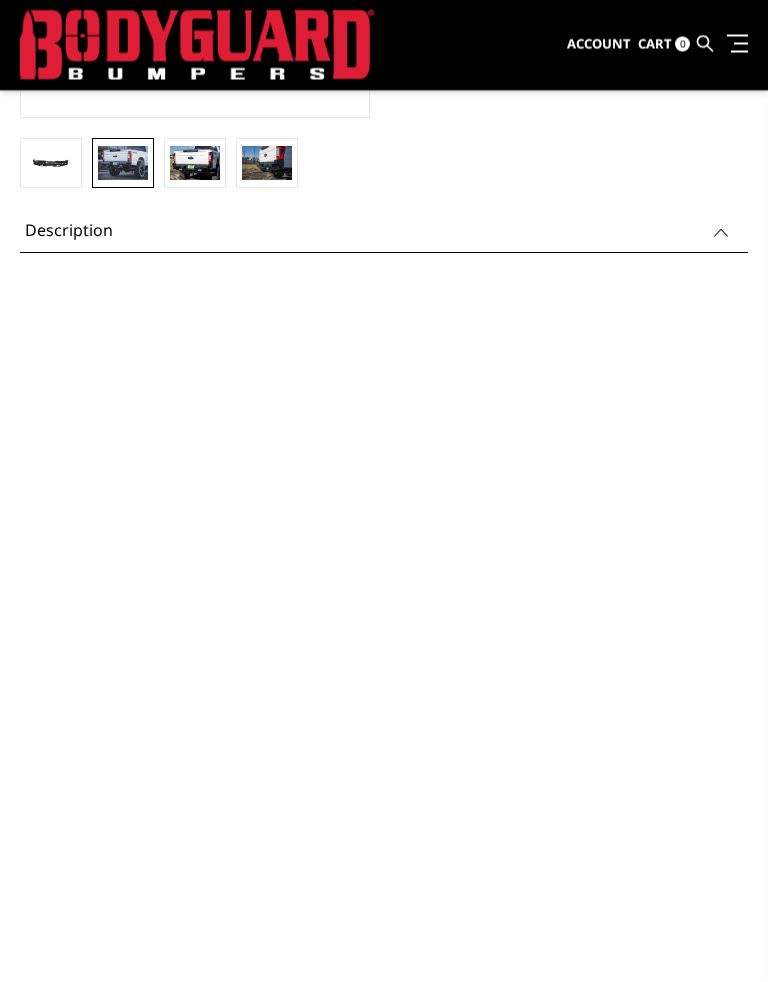 scroll, scrollTop: 567, scrollLeft: 0, axis: vertical 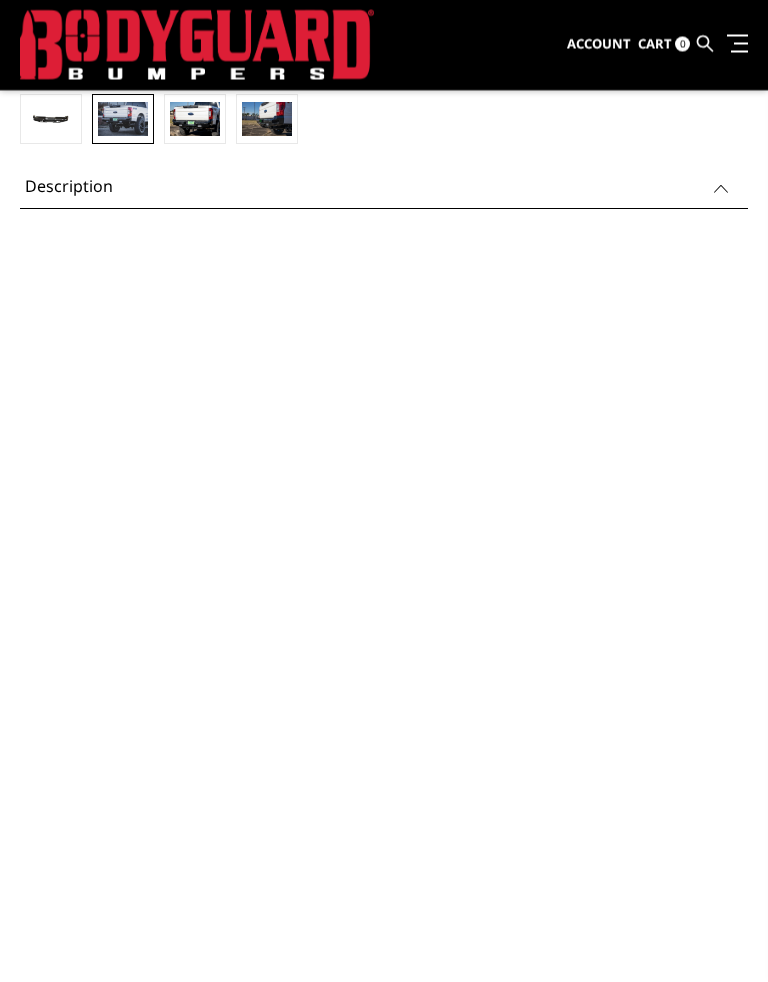 click at bounding box center [384, 469] 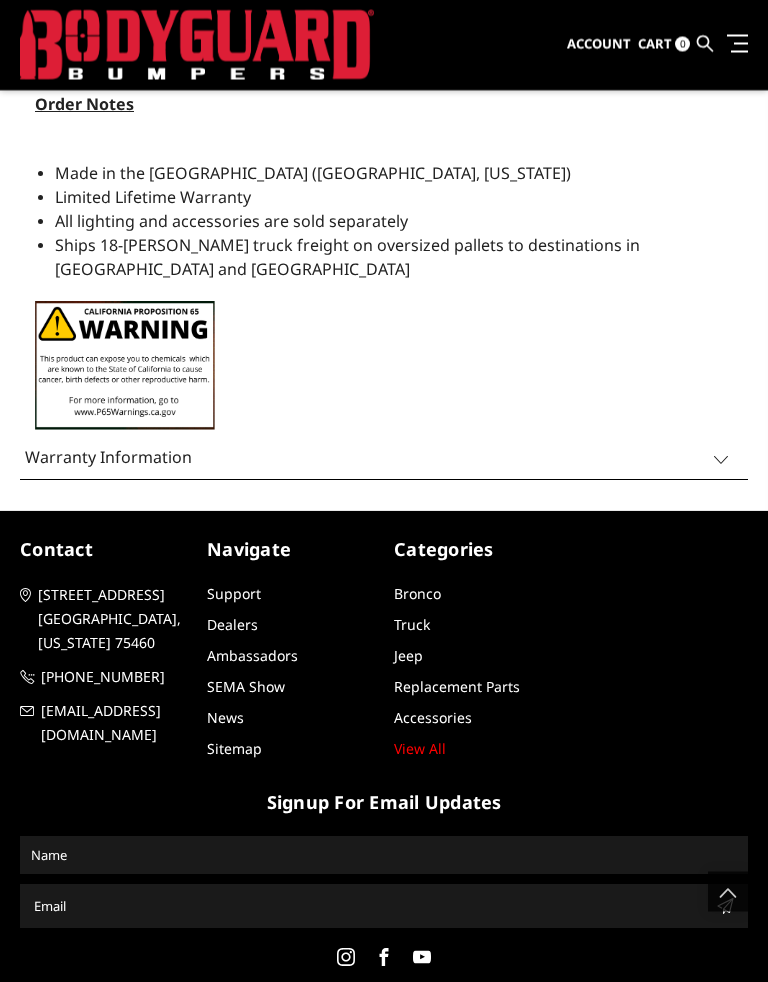 scroll, scrollTop: 2040, scrollLeft: 0, axis: vertical 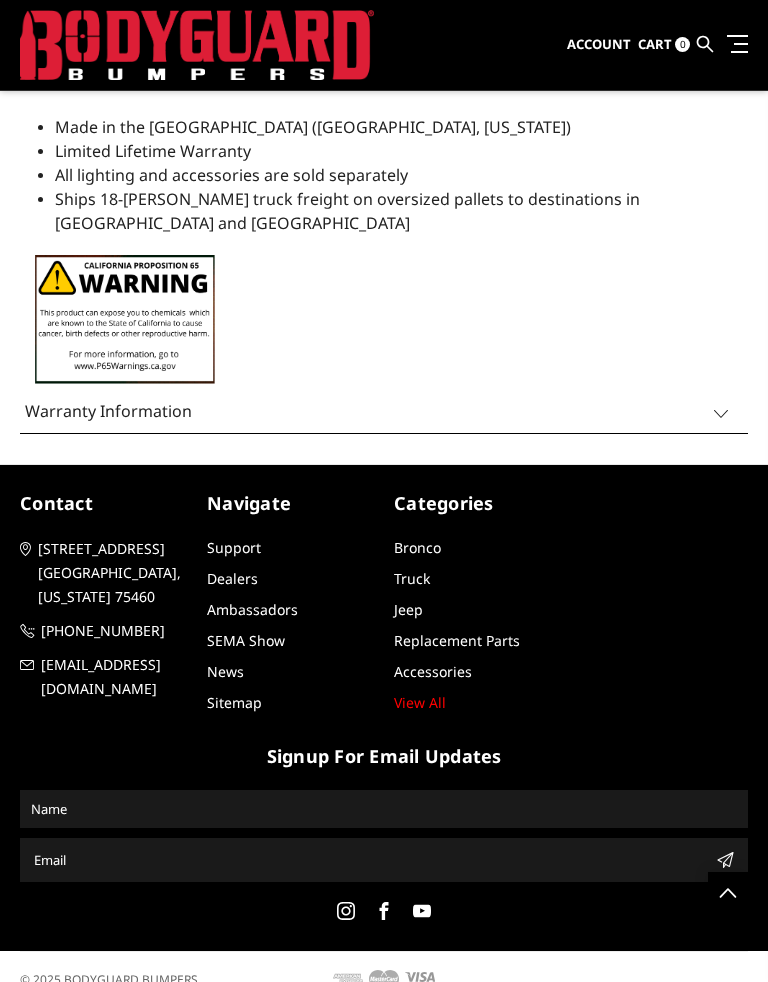 click on "Warranty Information" at bounding box center [384, 411] 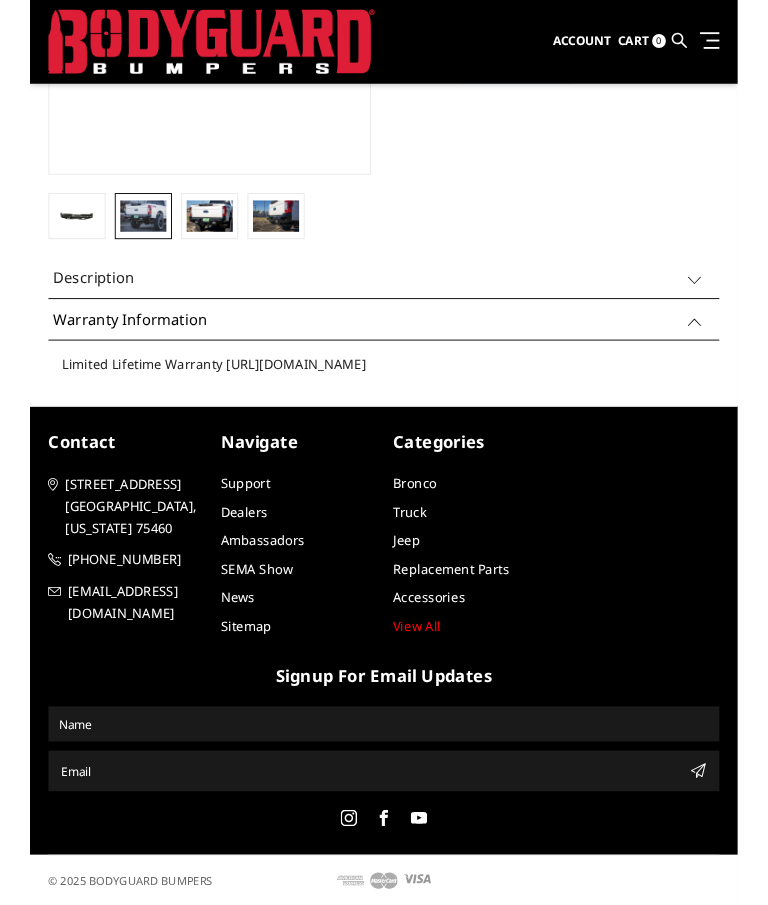 scroll, scrollTop: 530, scrollLeft: 0, axis: vertical 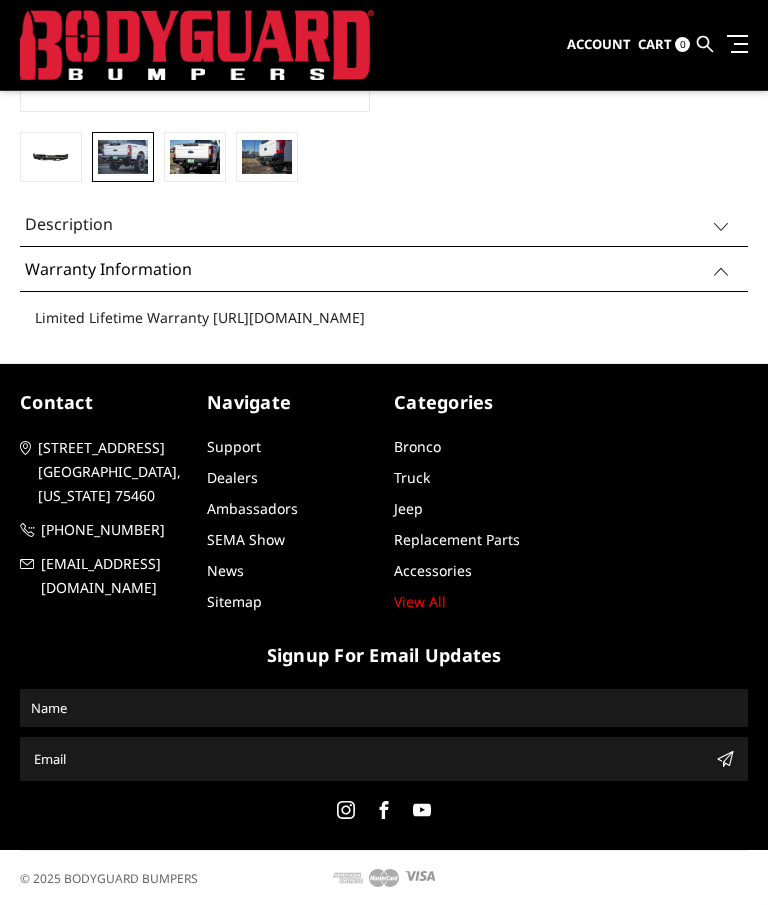 click on "Dealers" at bounding box center [232, 477] 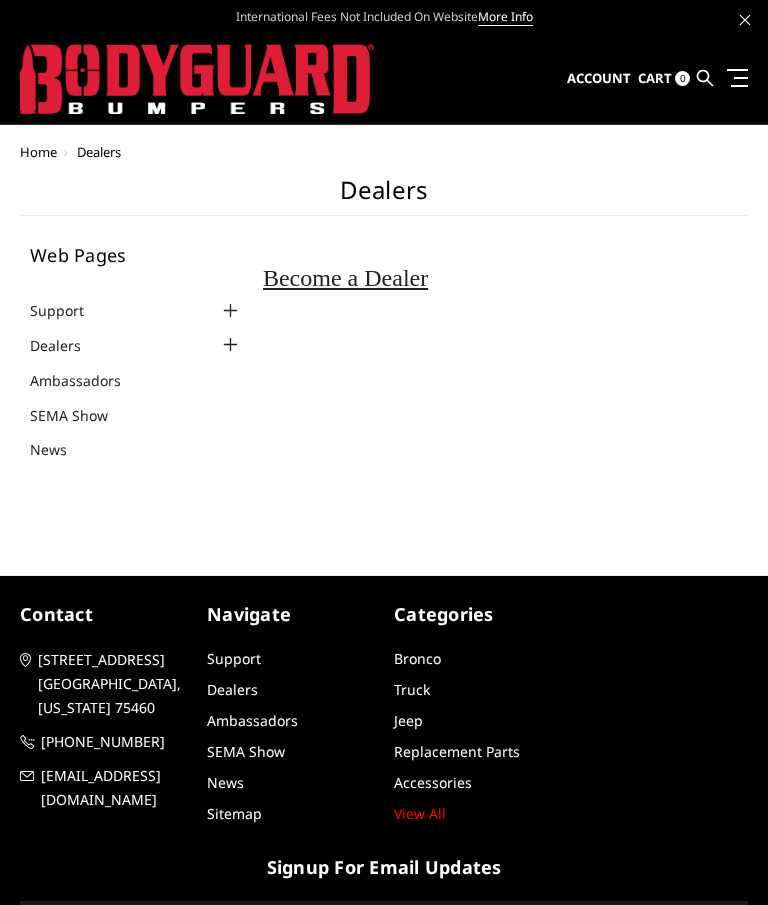 scroll, scrollTop: 0, scrollLeft: 0, axis: both 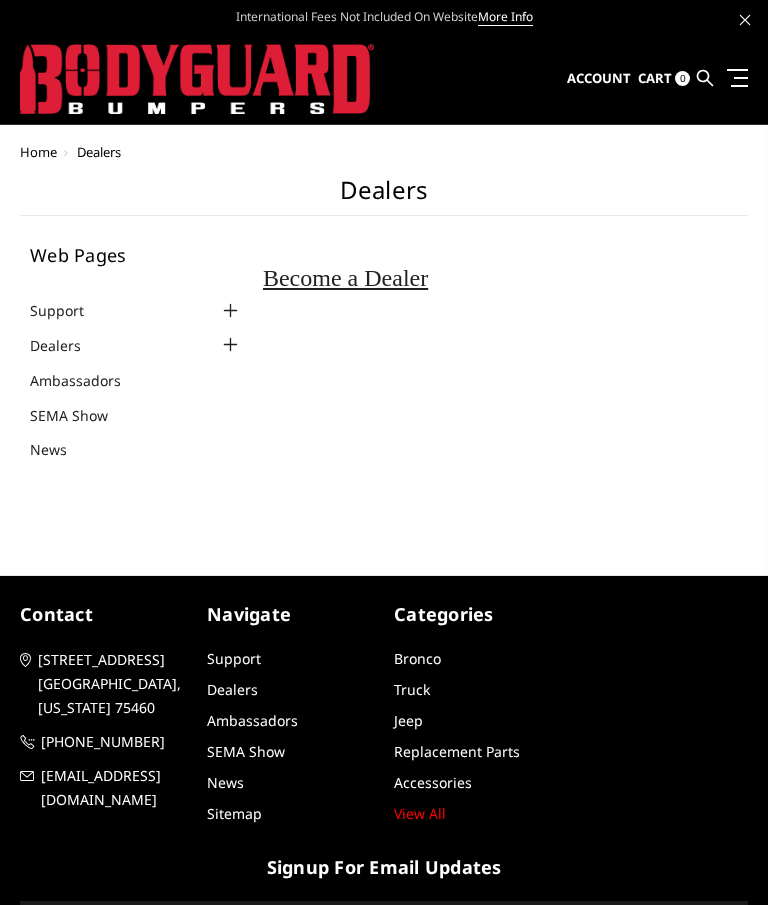 click at bounding box center (231, 345) 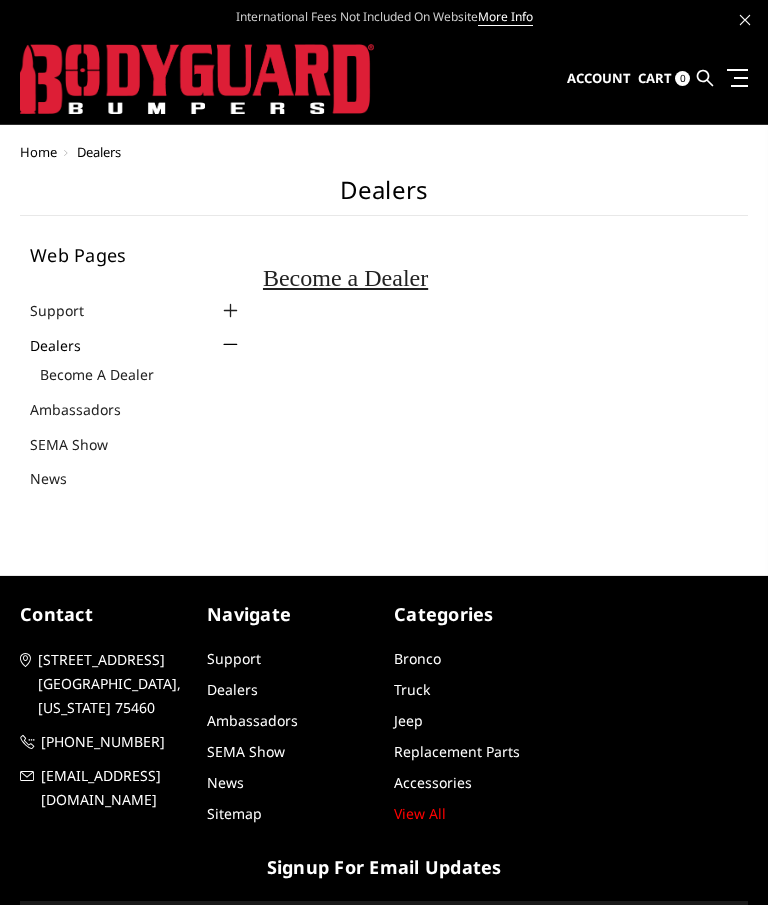 click at bounding box center [231, 345] 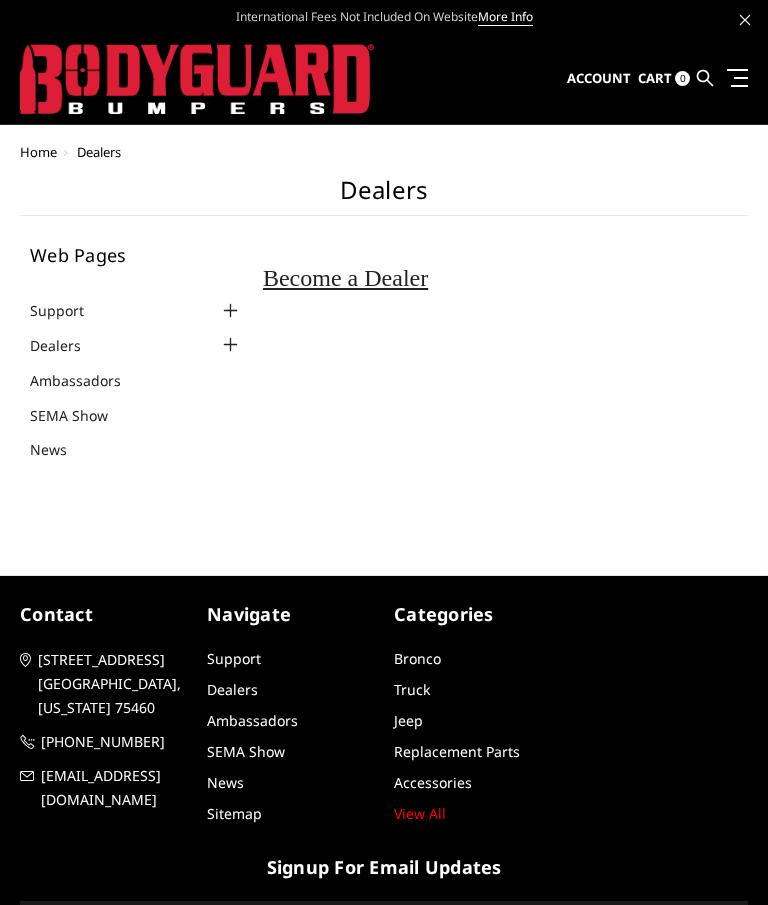click at bounding box center (231, 311) 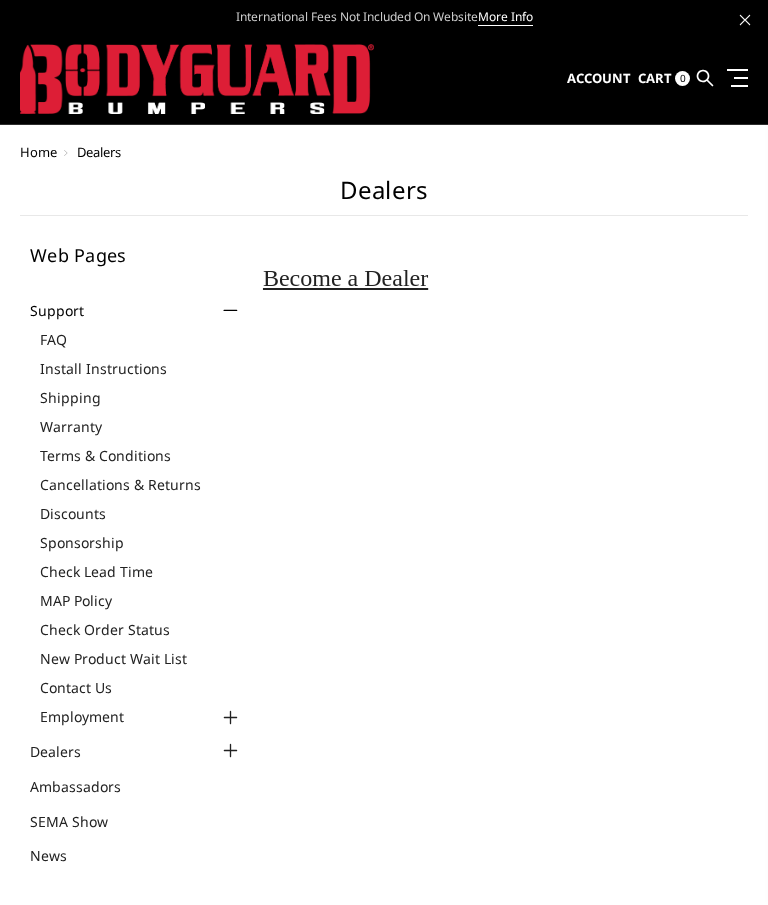 click at bounding box center (231, 751) 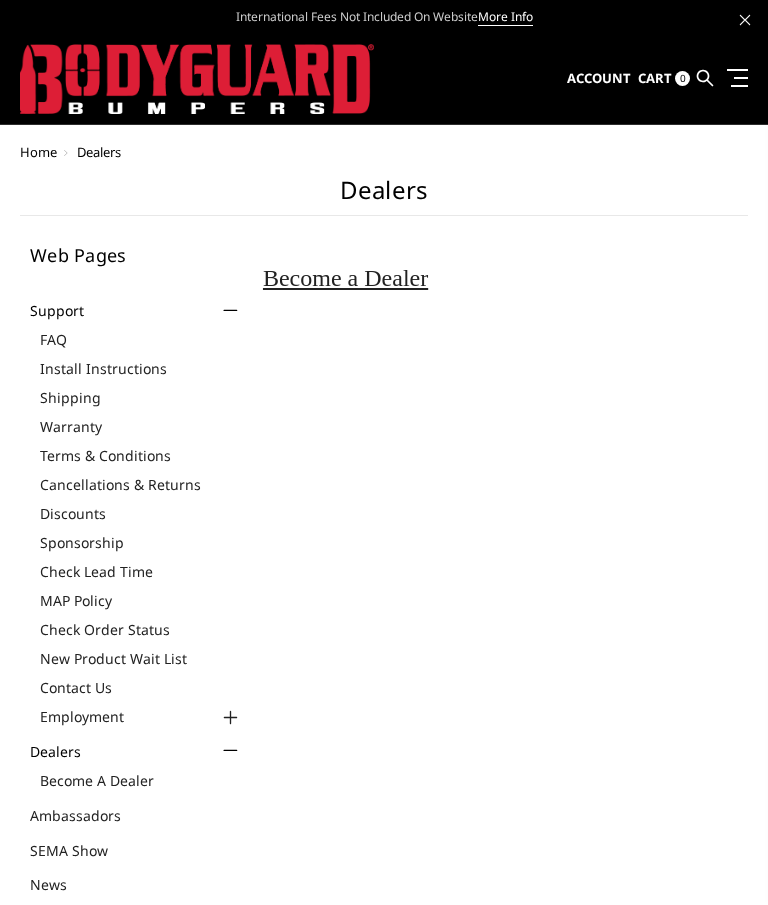 click at bounding box center [231, 751] 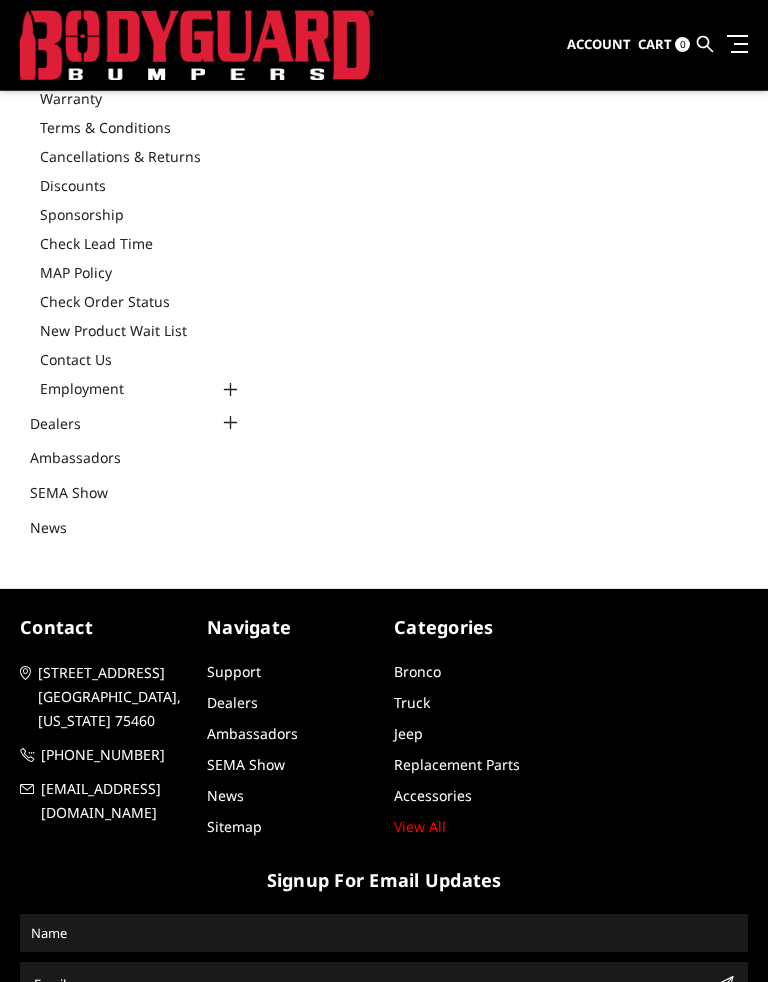 scroll, scrollTop: 419, scrollLeft: 0, axis: vertical 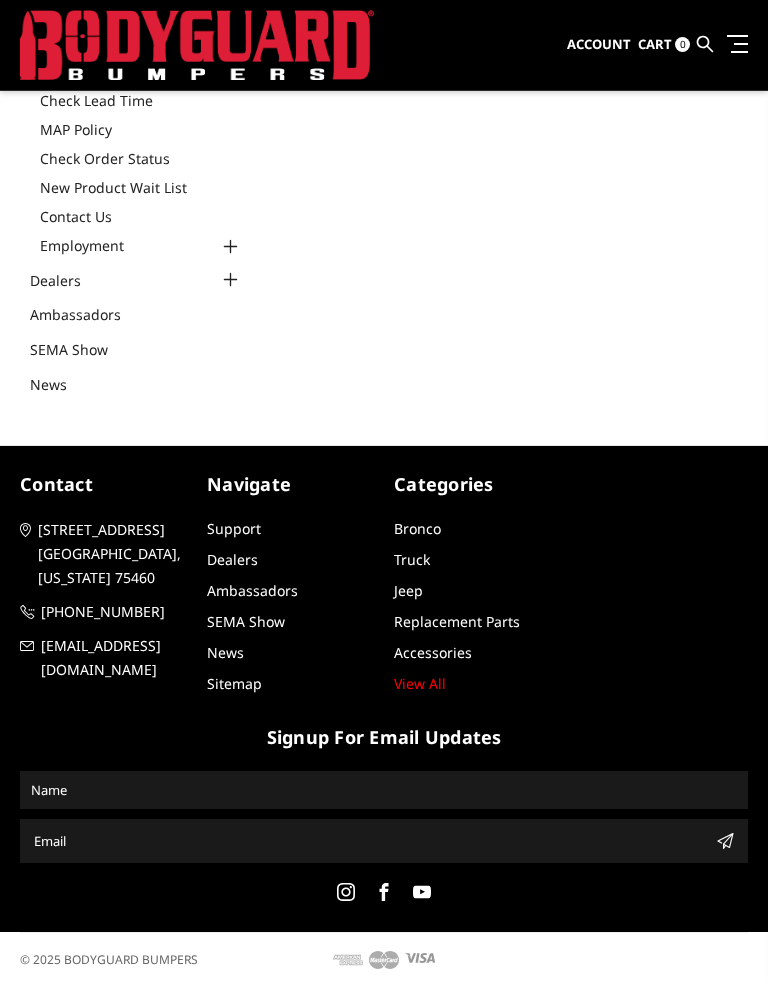 click on "Dealers" at bounding box center [232, 559] 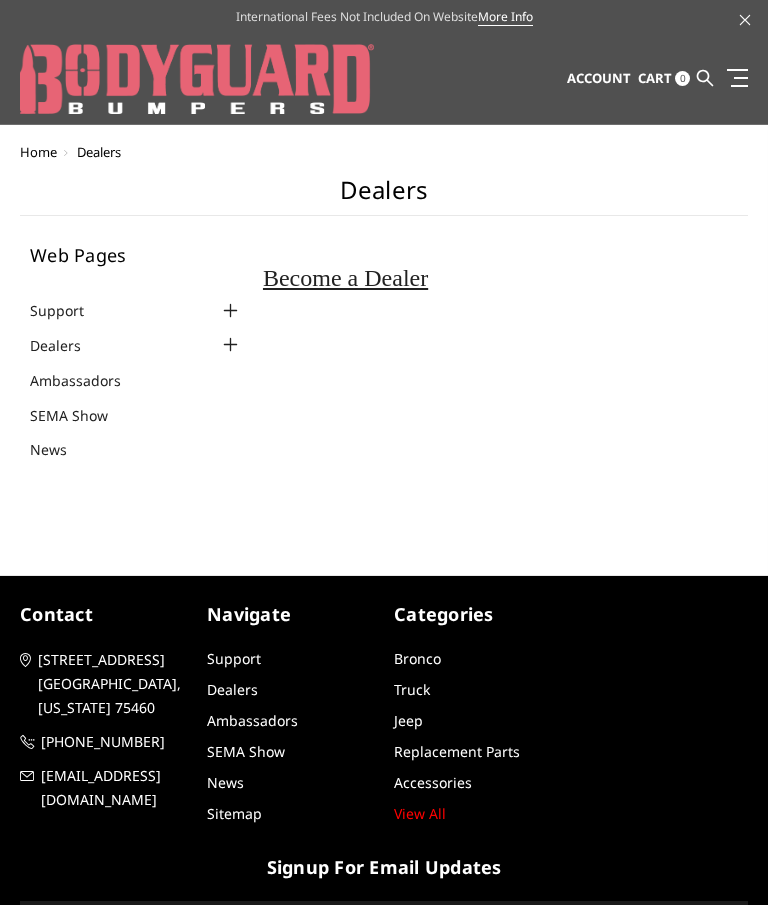 scroll, scrollTop: 0, scrollLeft: 0, axis: both 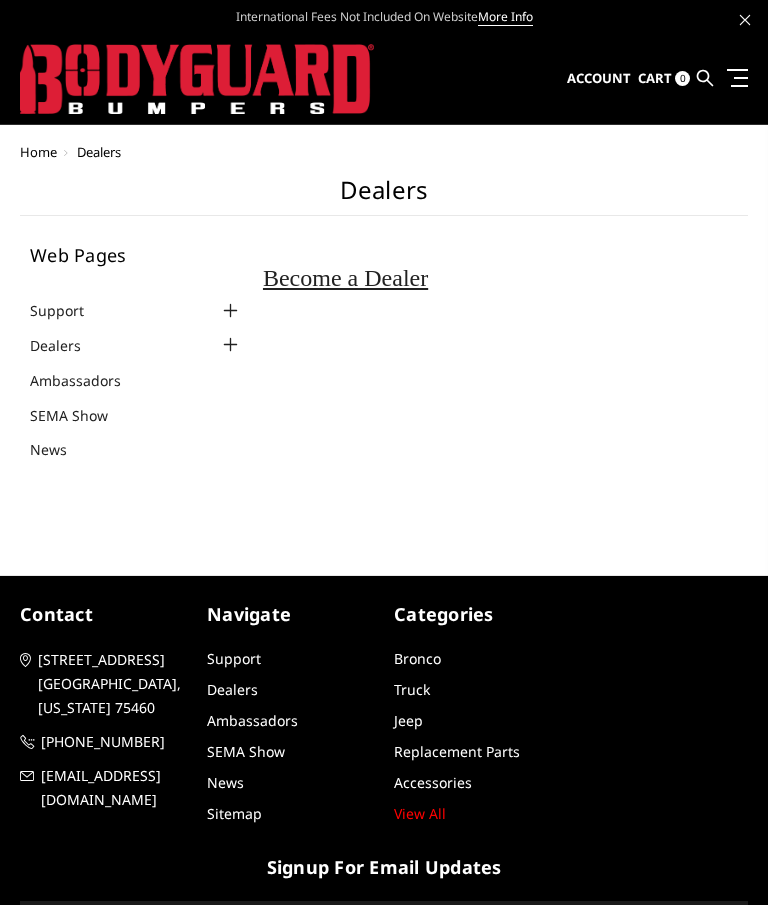 click on "Support" at bounding box center (69, 310) 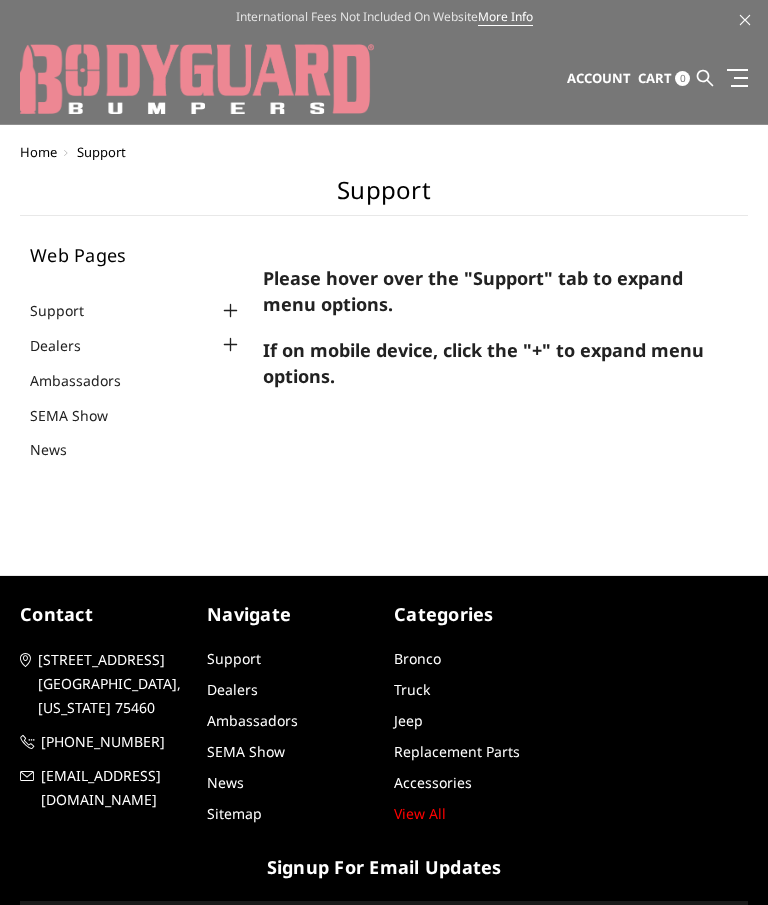 scroll, scrollTop: 0, scrollLeft: 0, axis: both 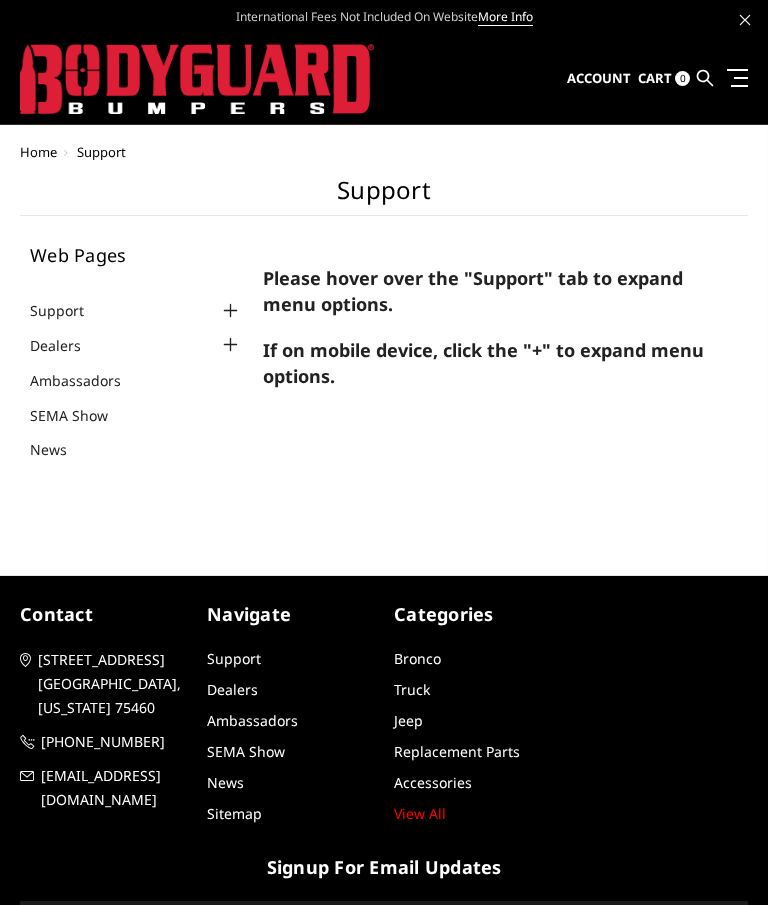 click at bounding box center (231, 311) 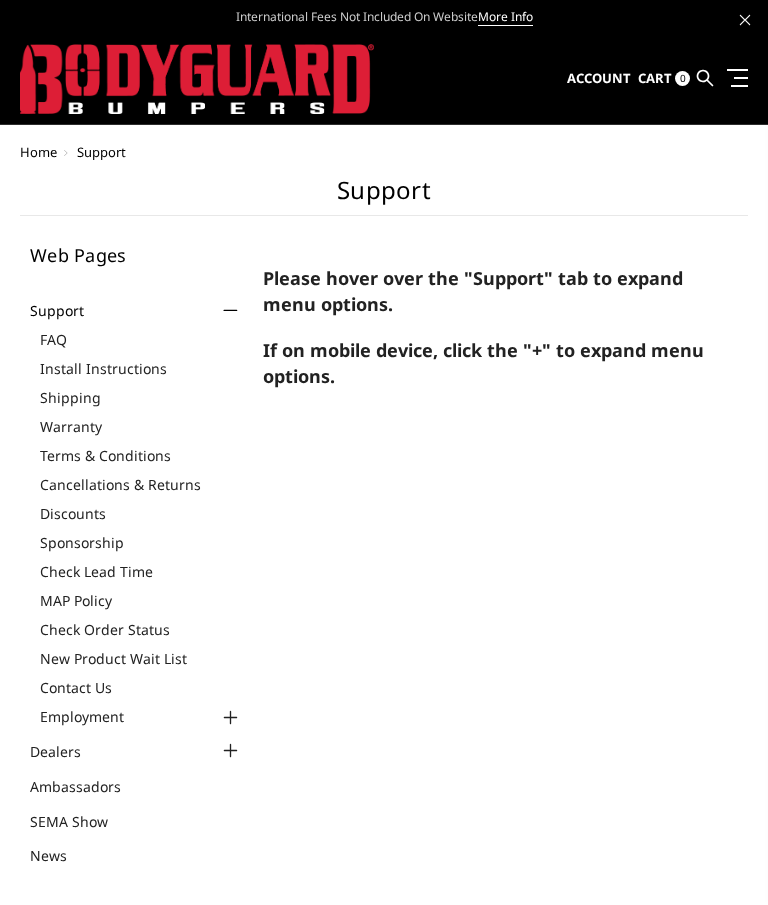 click on "Support" at bounding box center (69, 310) 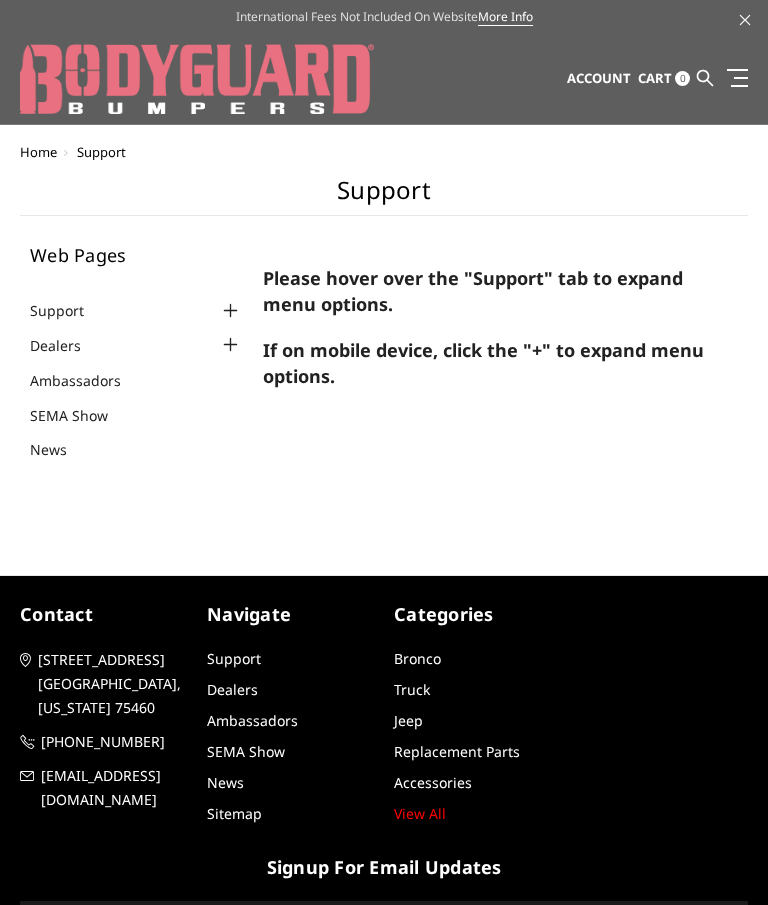 scroll, scrollTop: 0, scrollLeft: 0, axis: both 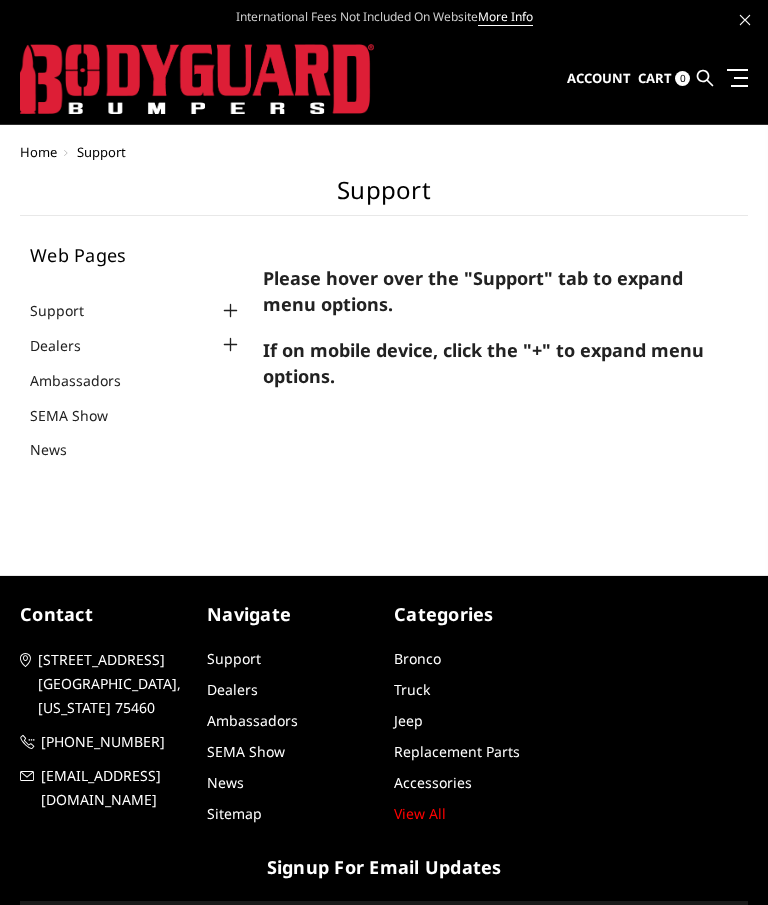 click at bounding box center [231, 311] 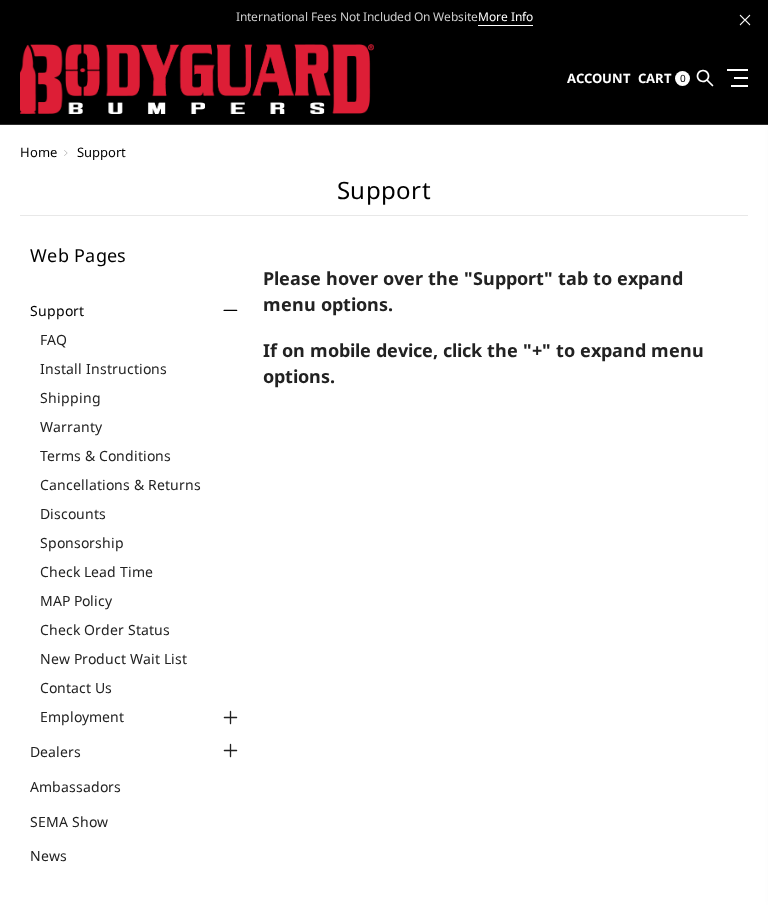 click on "FAQ" at bounding box center [141, 339] 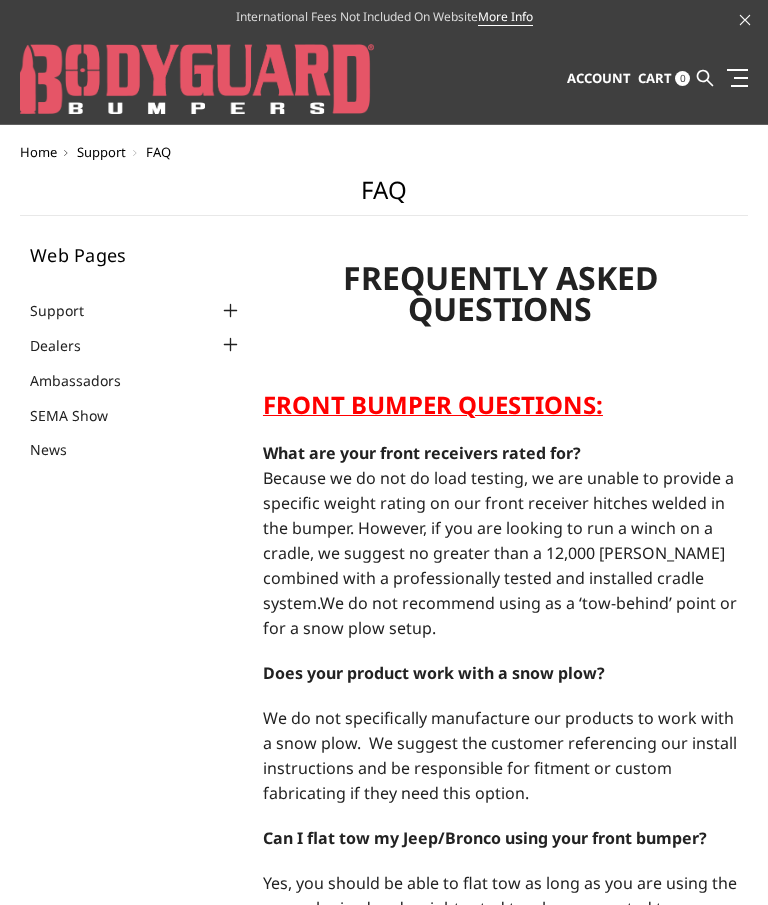 scroll, scrollTop: 0, scrollLeft: 0, axis: both 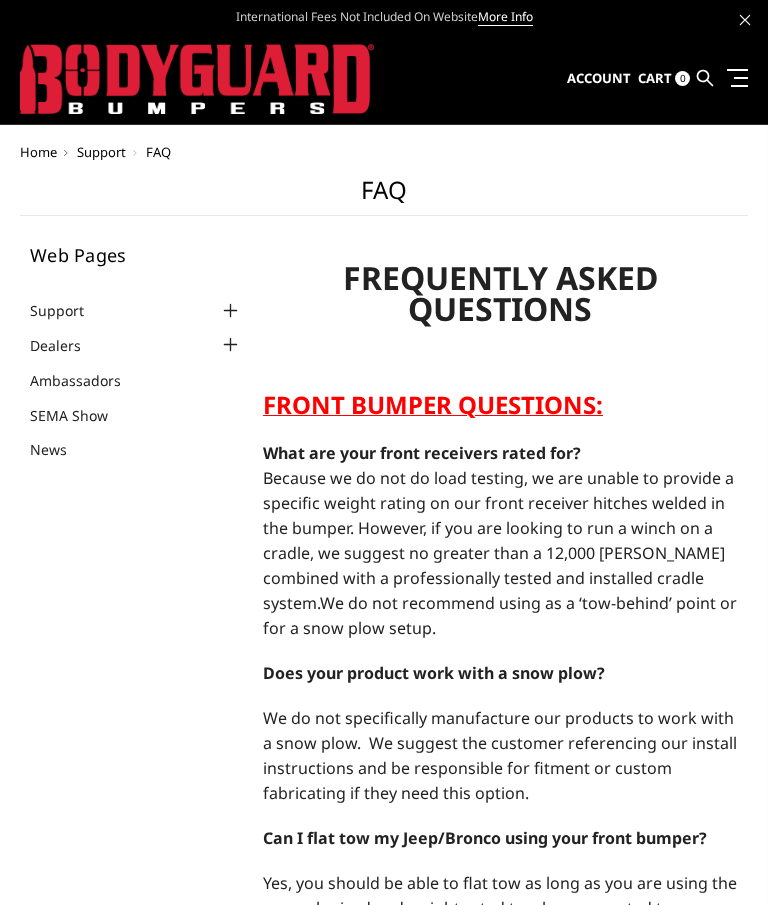 select on "US" 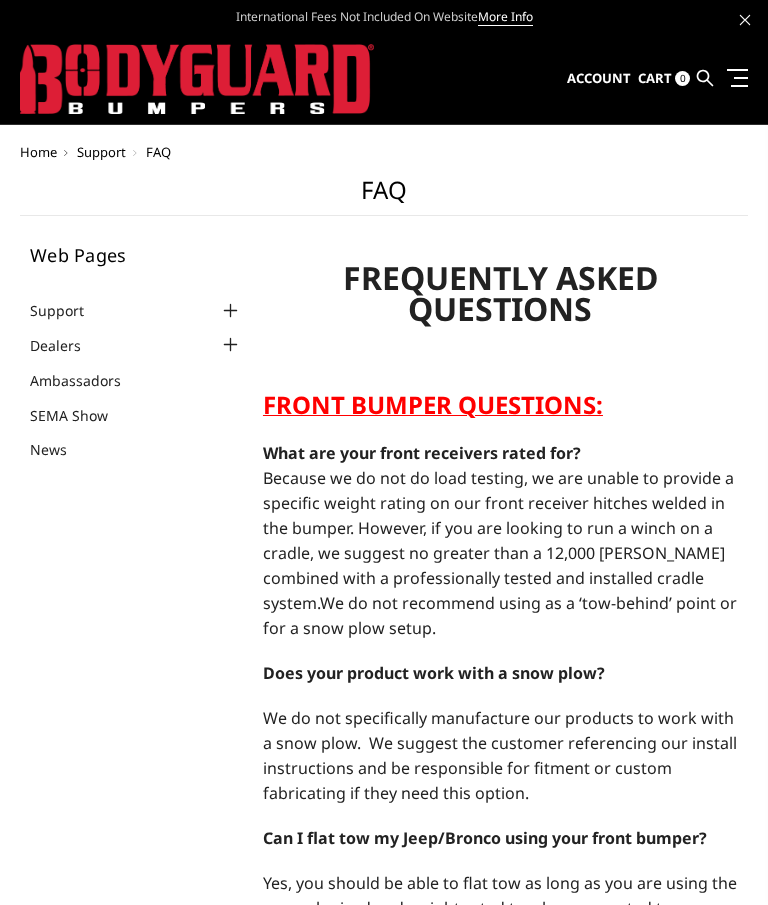 scroll, scrollTop: 0, scrollLeft: 0, axis: both 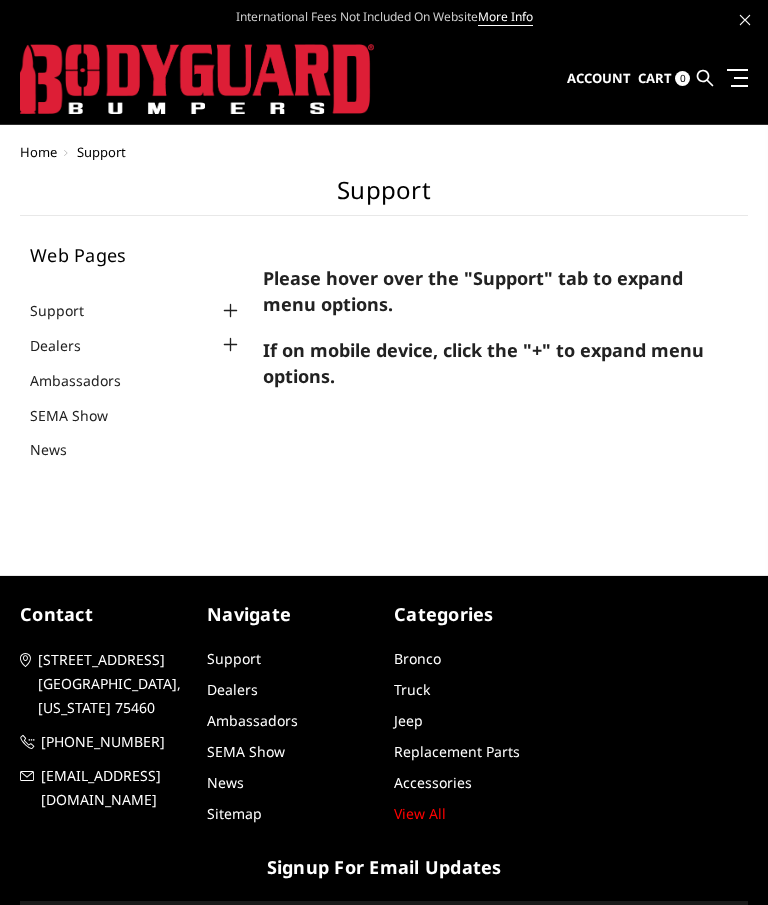 click at bounding box center (231, 345) 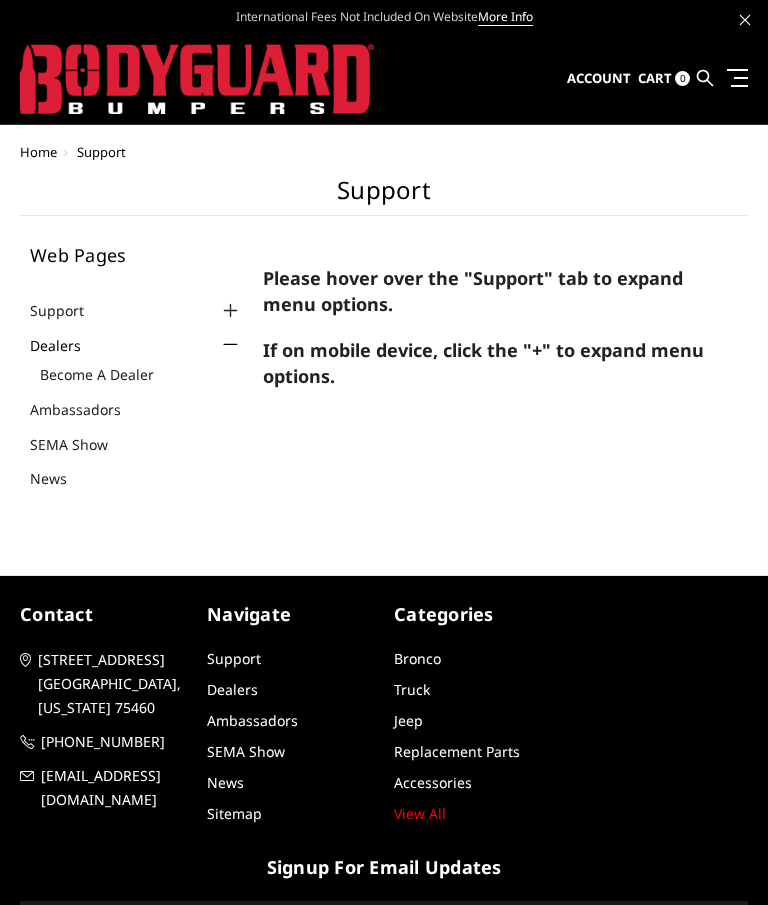 click on "Ambassadors" at bounding box center [88, 409] 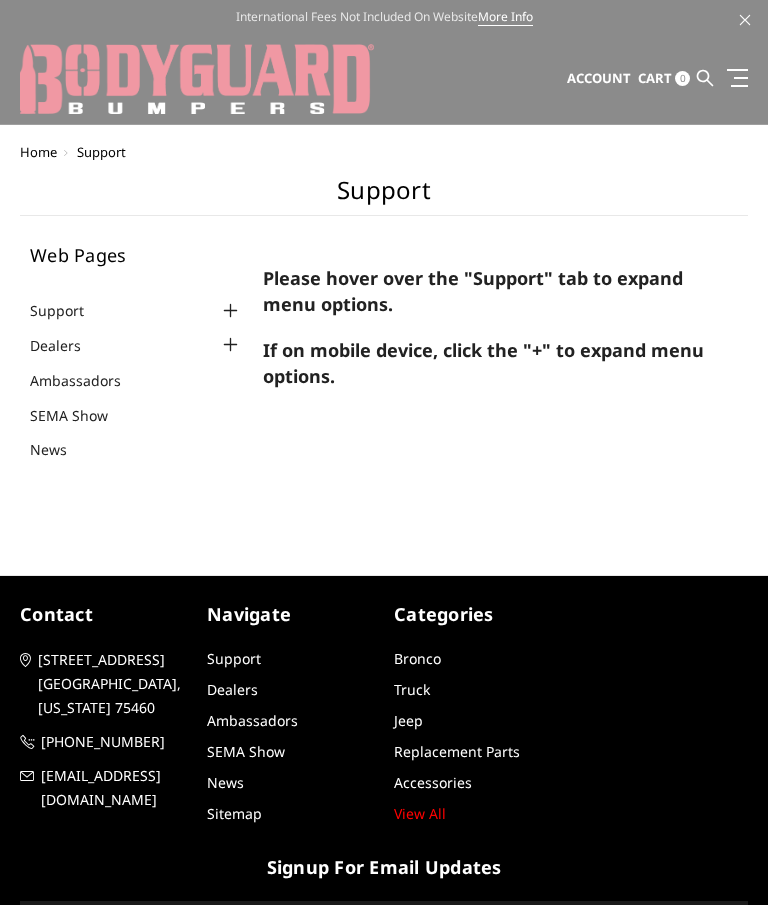 scroll, scrollTop: 0, scrollLeft: 0, axis: both 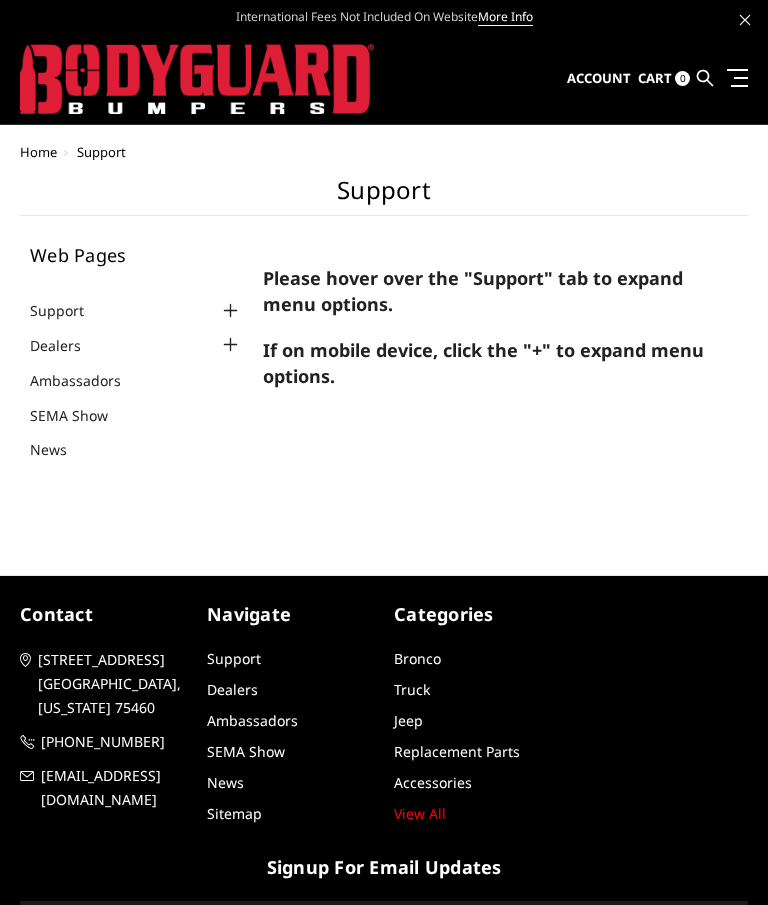 click on "Truck" at bounding box center [412, 689] 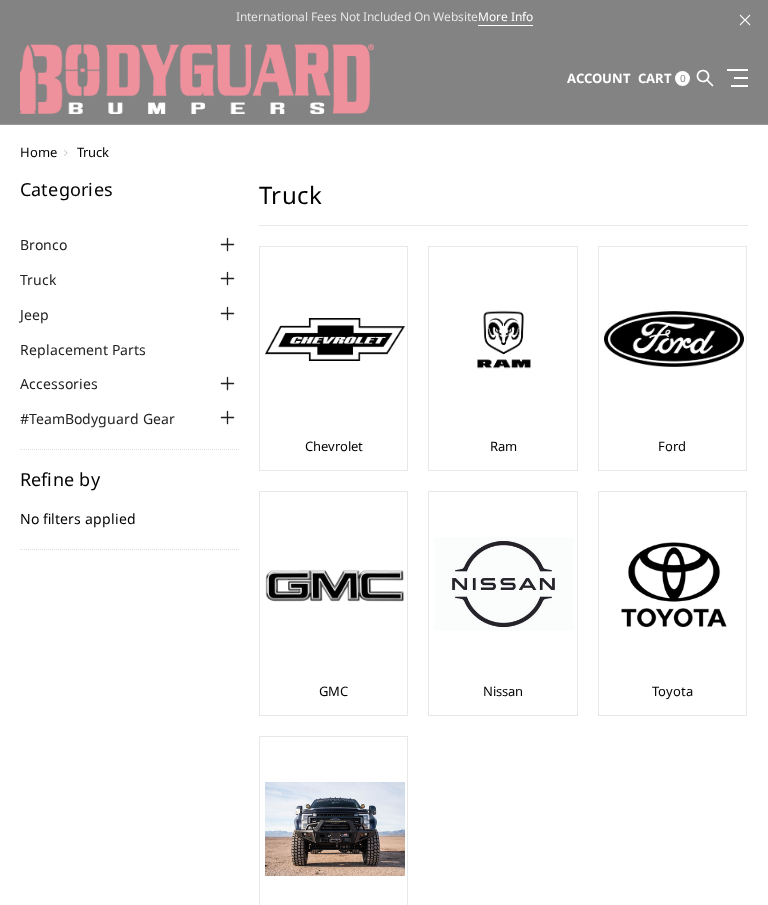 scroll, scrollTop: 0, scrollLeft: 0, axis: both 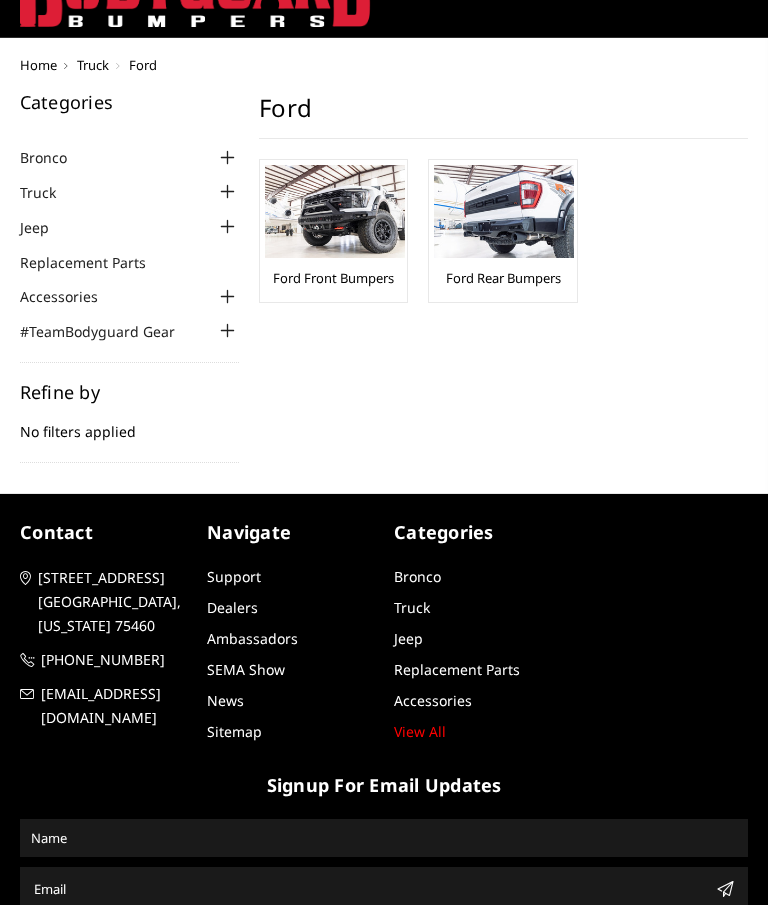 click on "Ford Front Bumpers" at bounding box center (333, 278) 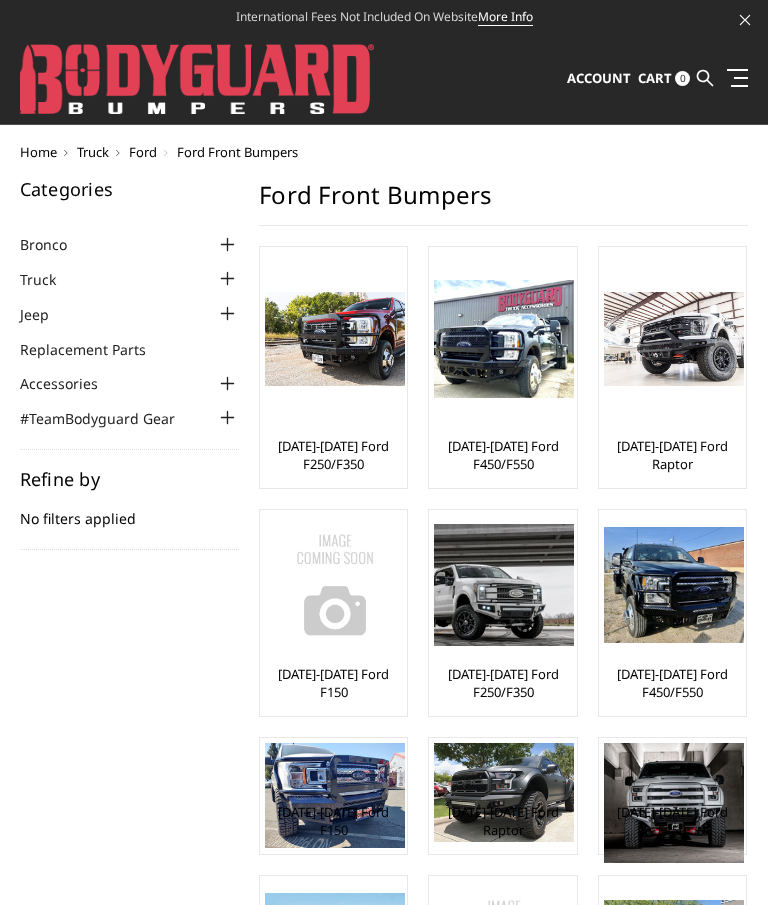 scroll, scrollTop: 0, scrollLeft: 0, axis: both 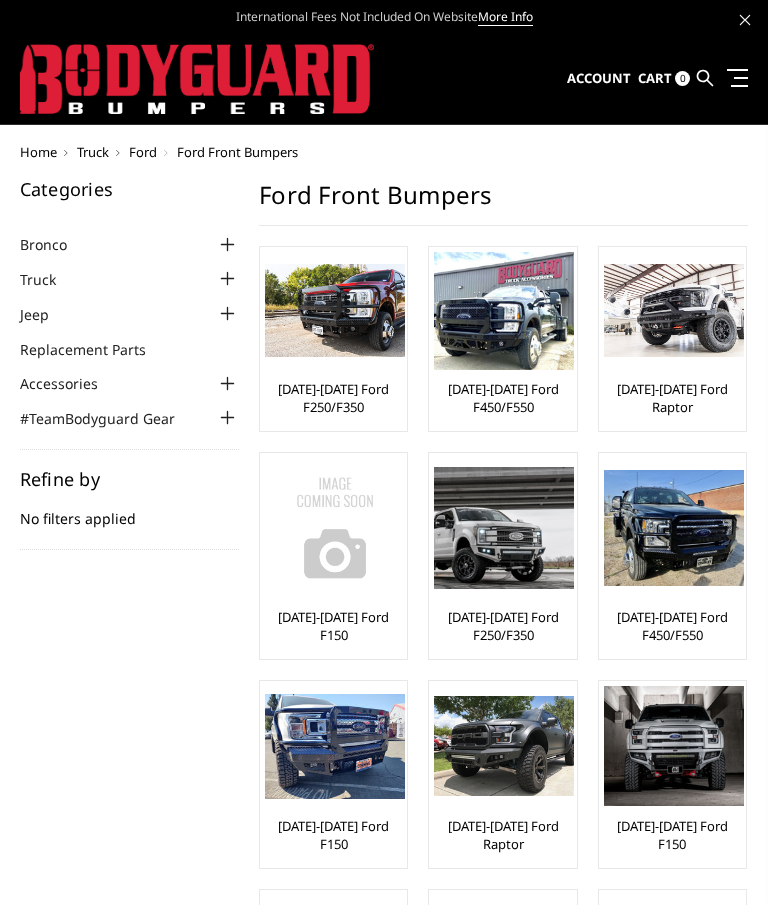 click on "[DATE]-[DATE] Ford F250/F350" at bounding box center (333, 398) 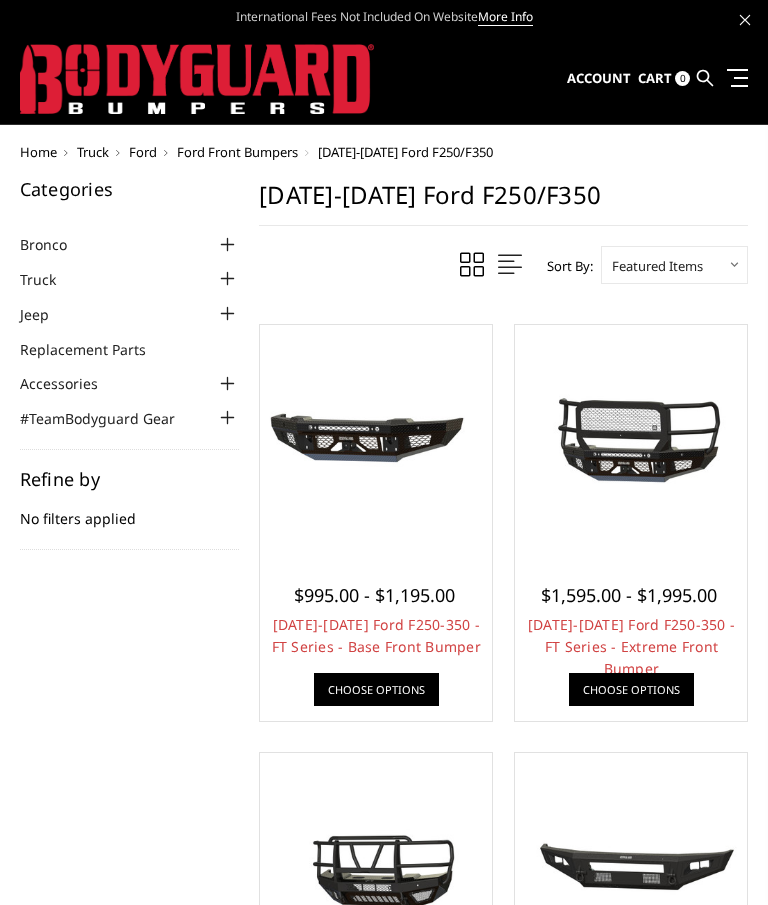 scroll, scrollTop: 0, scrollLeft: 0, axis: both 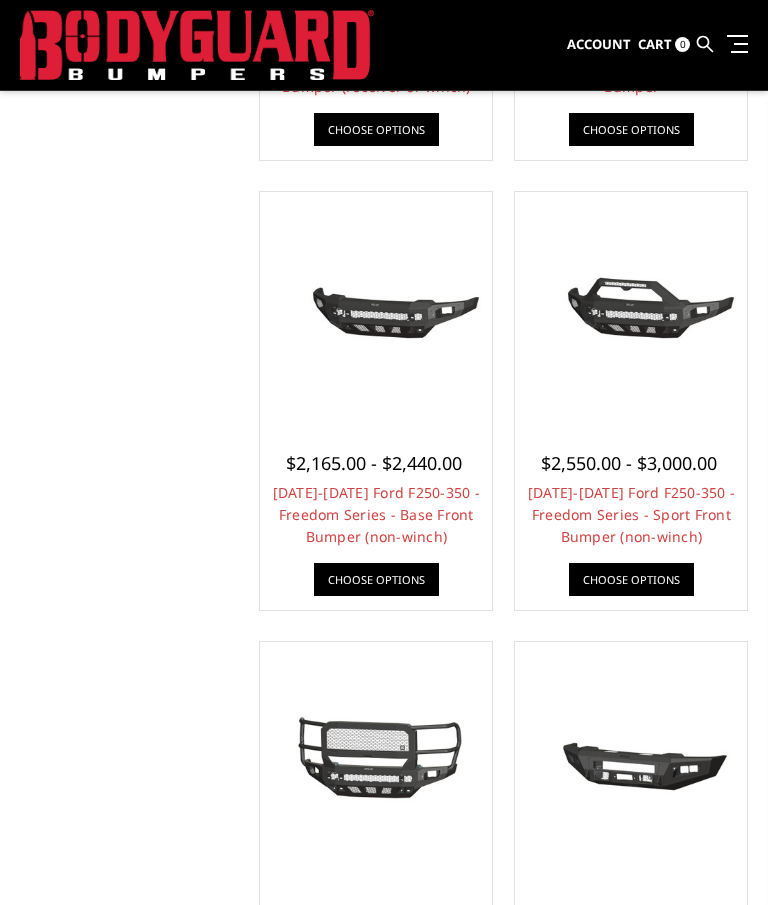 click on "2023-2025 Ford F250-350 - Freedom Series - Sport Front Bumper (non-winch)" at bounding box center (631, 514) 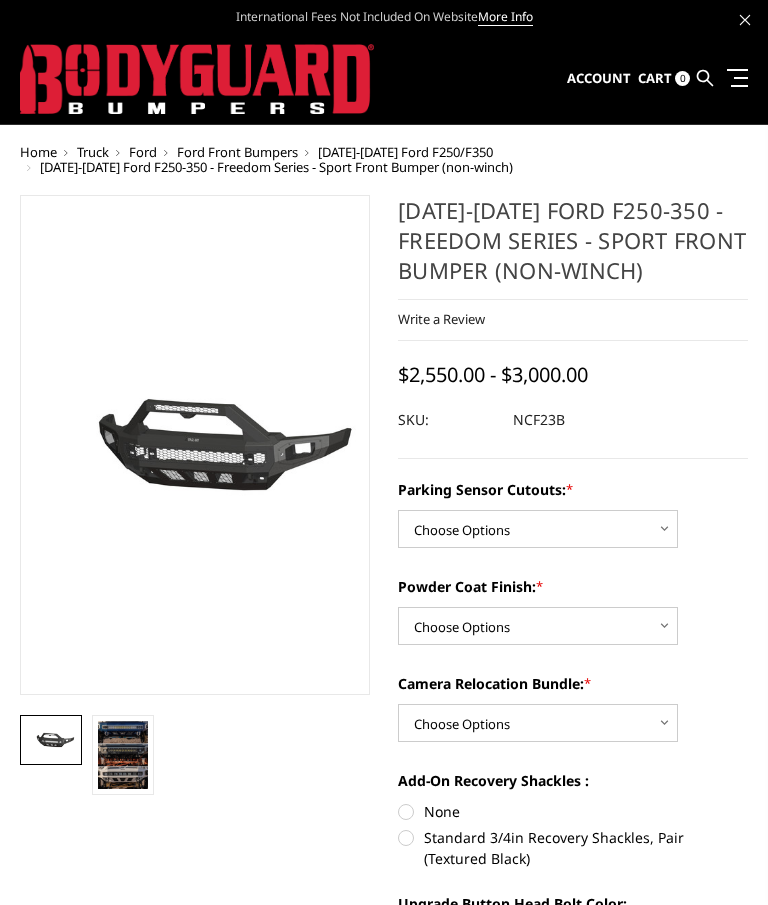 scroll, scrollTop: 0, scrollLeft: 0, axis: both 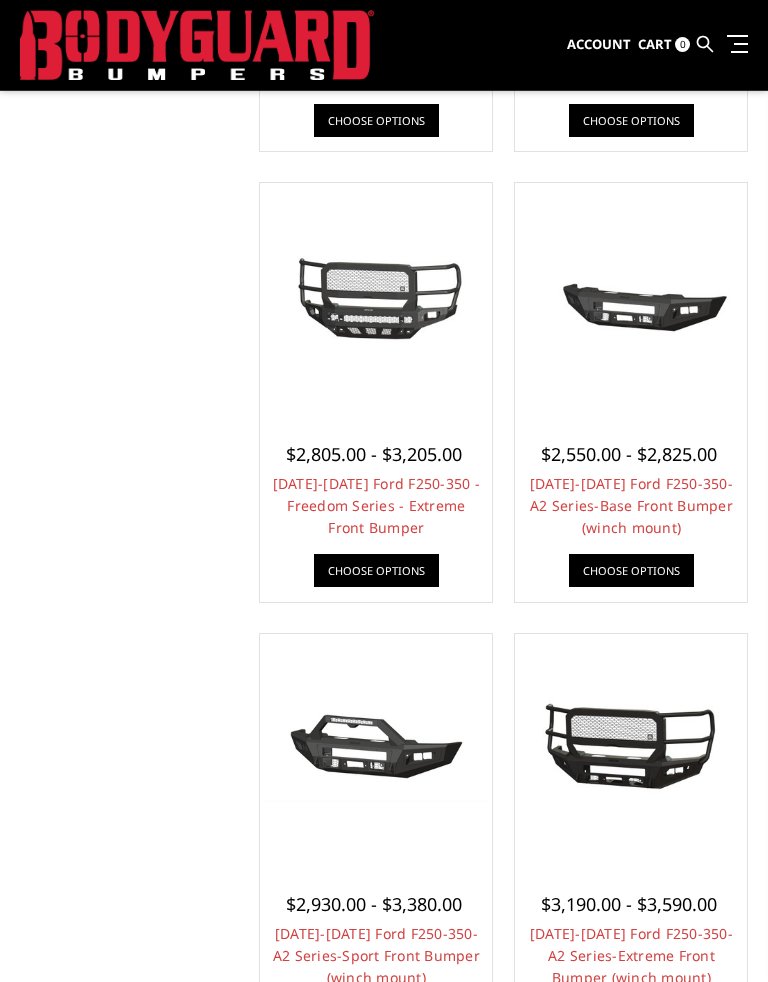 click on "[DATE]-[DATE] Ford F250-350 - Freedom Series - Extreme Front Bumper" at bounding box center [376, 505] 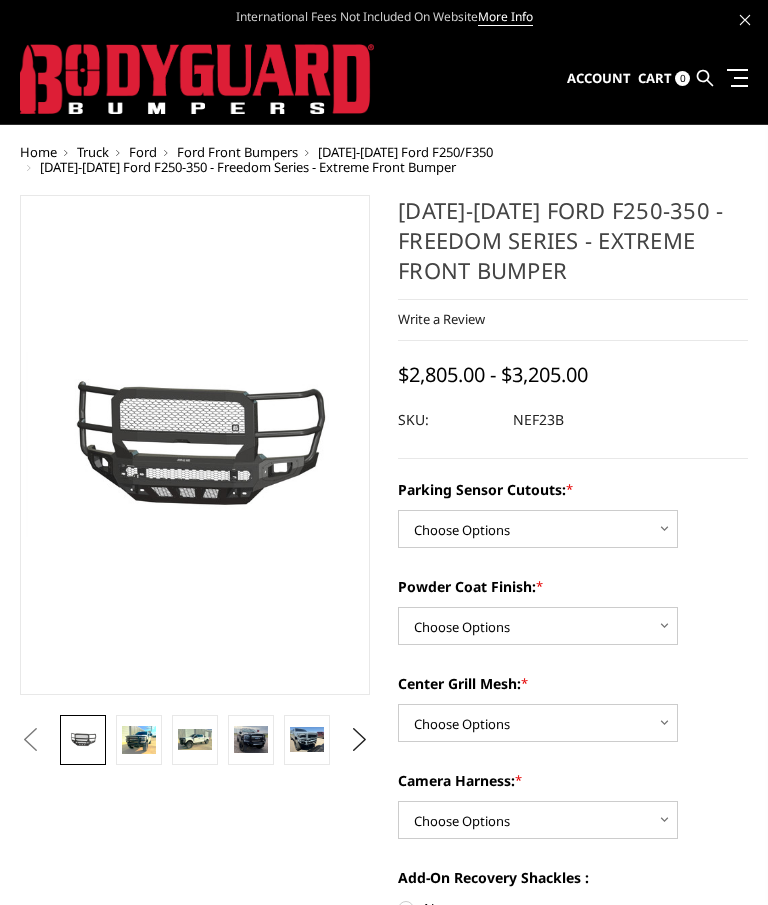 scroll, scrollTop: 0, scrollLeft: 0, axis: both 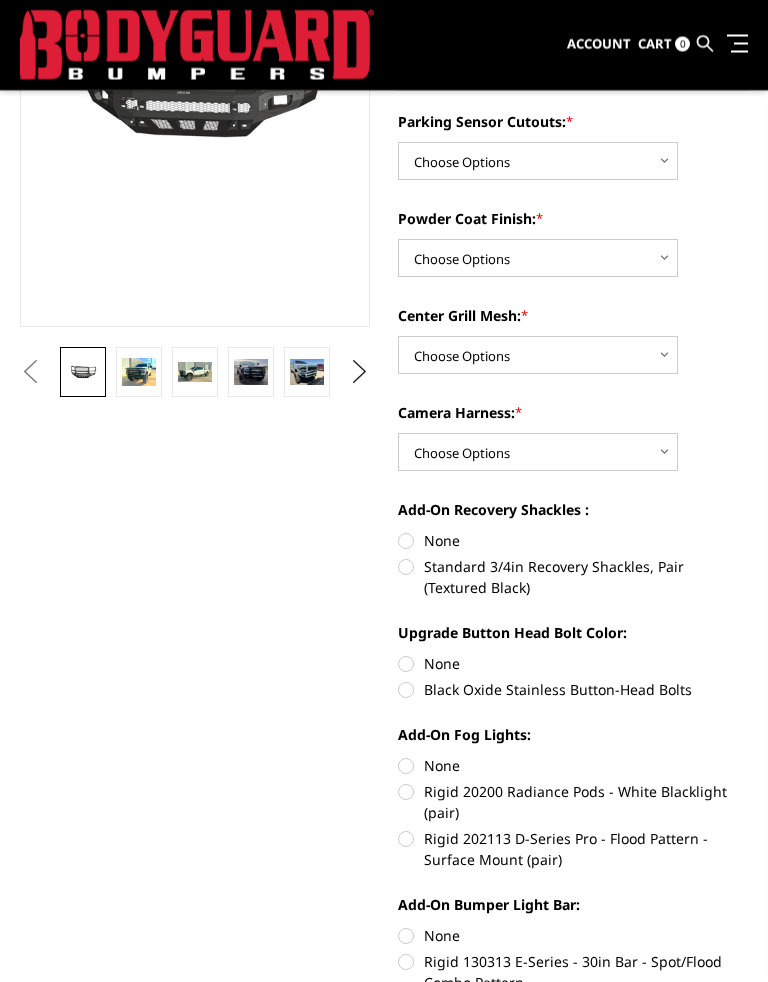 click at bounding box center [139, 373] 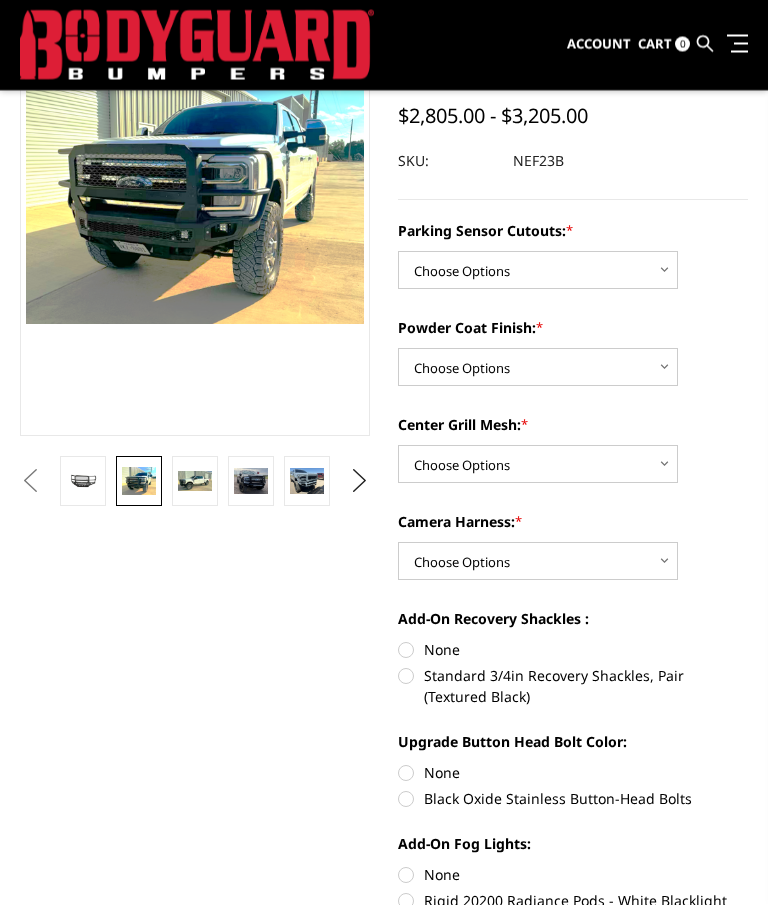 scroll, scrollTop: 205, scrollLeft: 0, axis: vertical 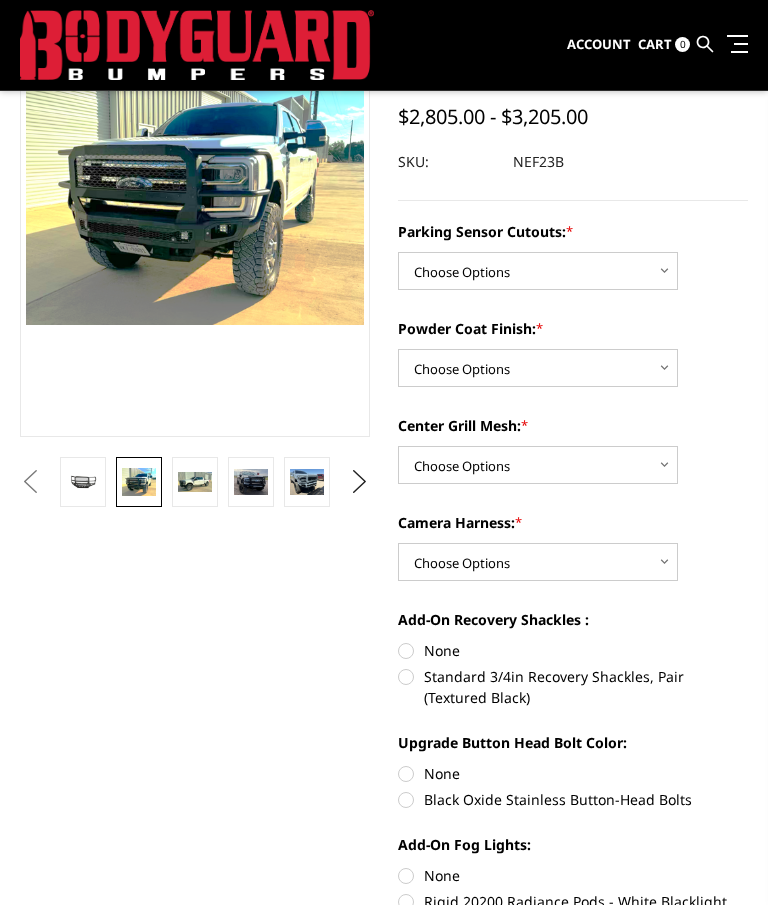 click at bounding box center (195, 482) 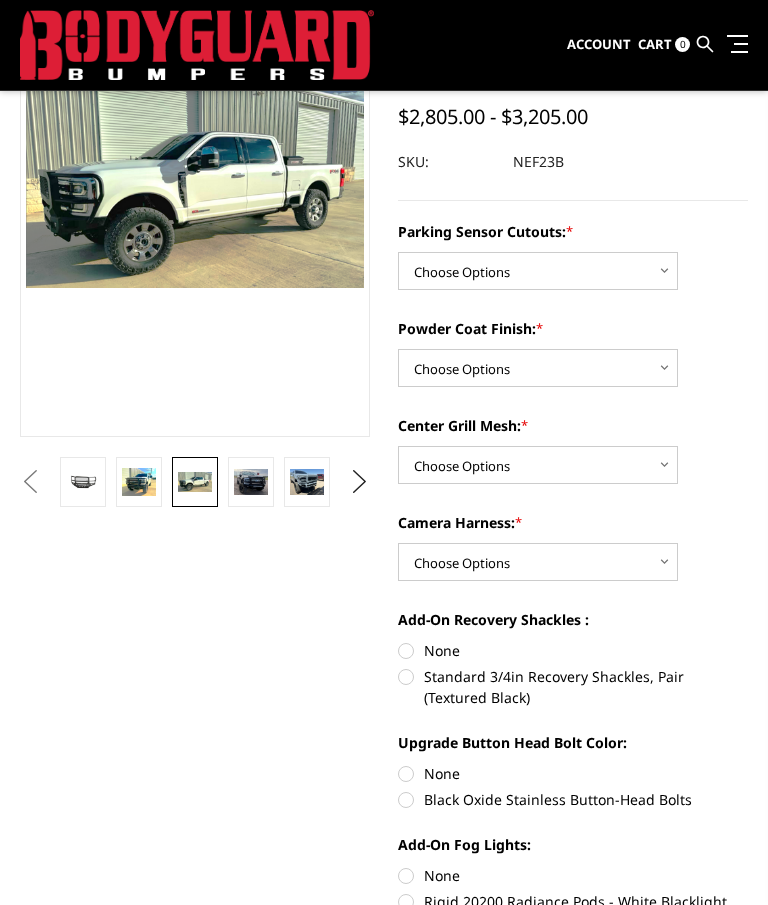click at bounding box center [251, 482] 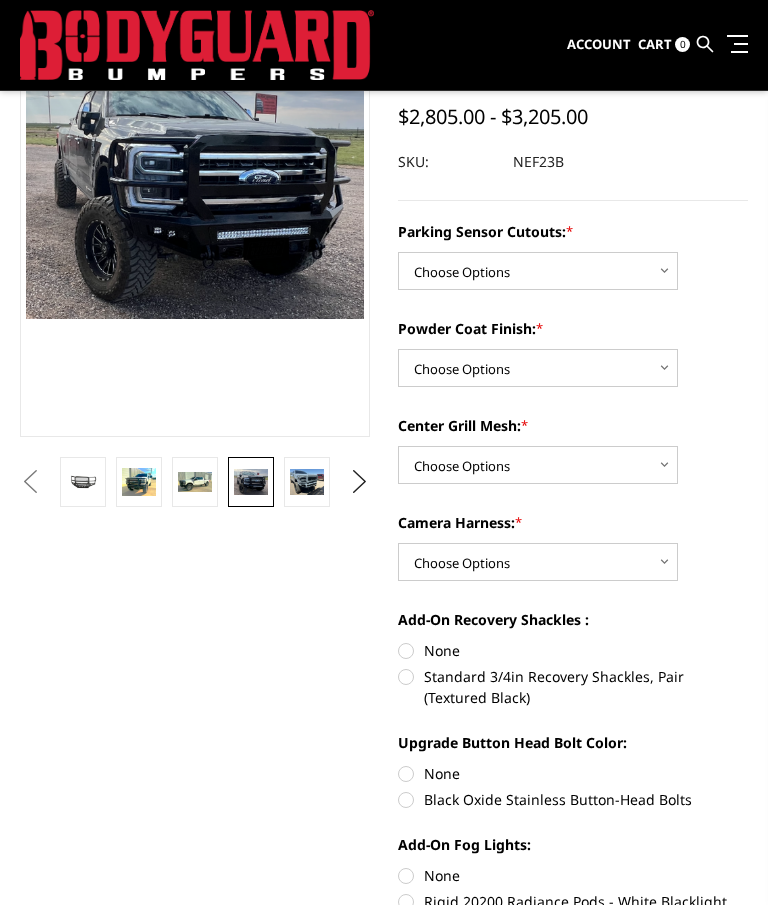 click at bounding box center [307, 482] 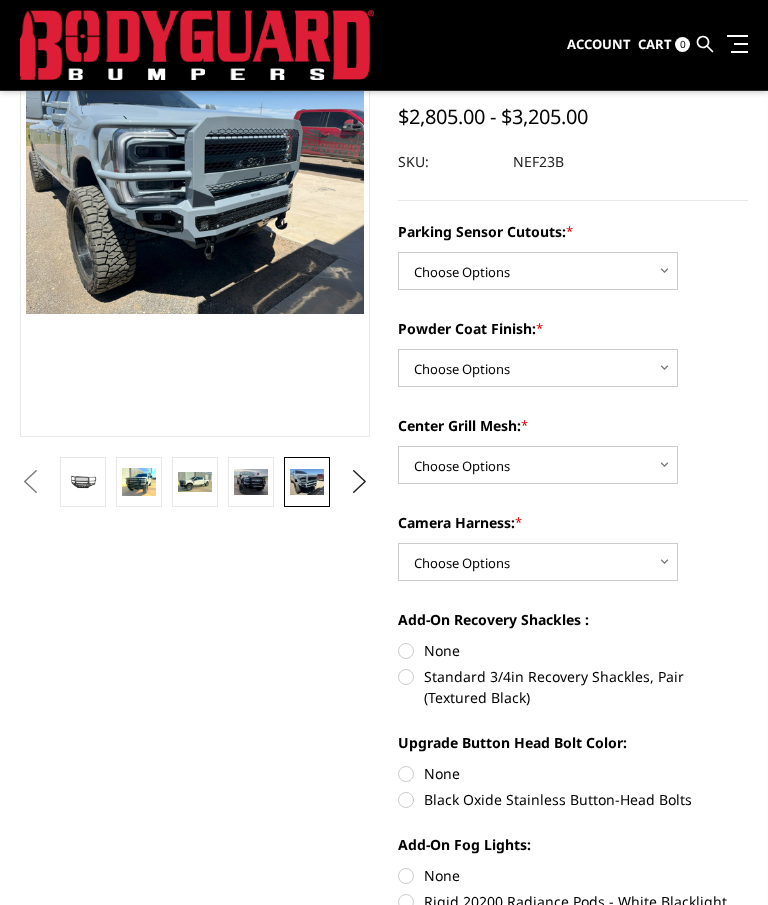 click on "Previous" at bounding box center [30, 482] 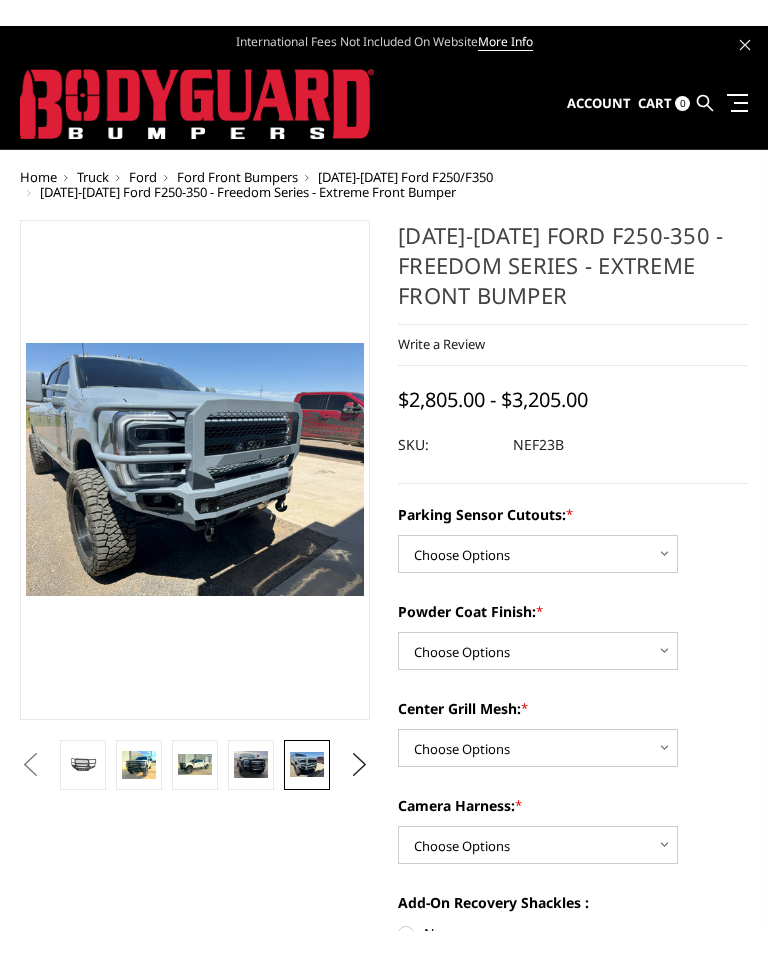 scroll, scrollTop: 0, scrollLeft: 0, axis: both 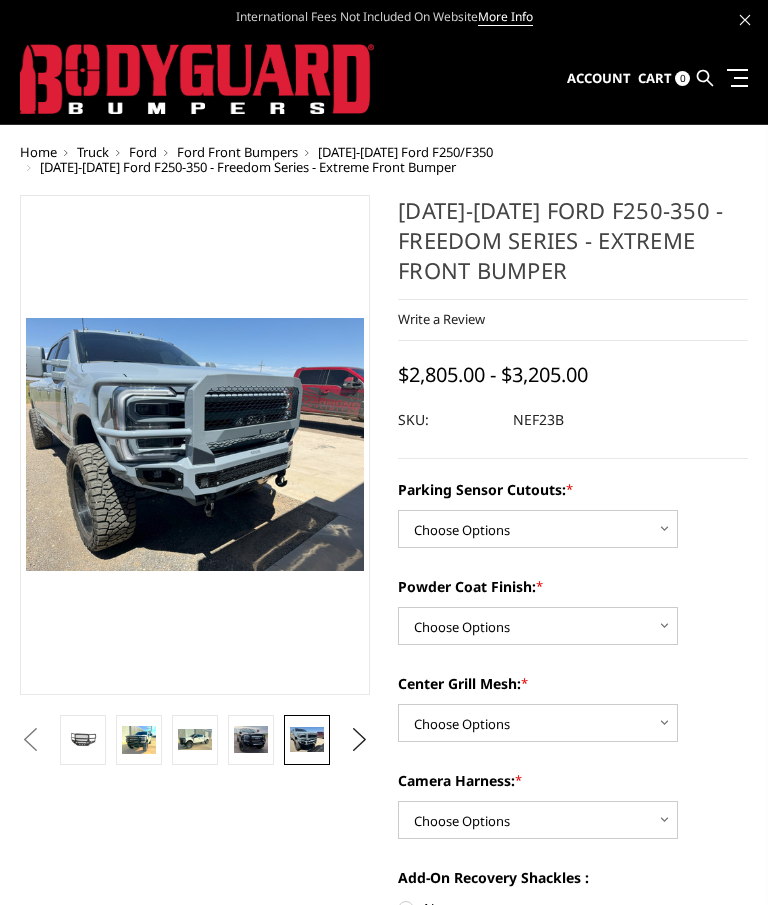 click at bounding box center (139, 740) 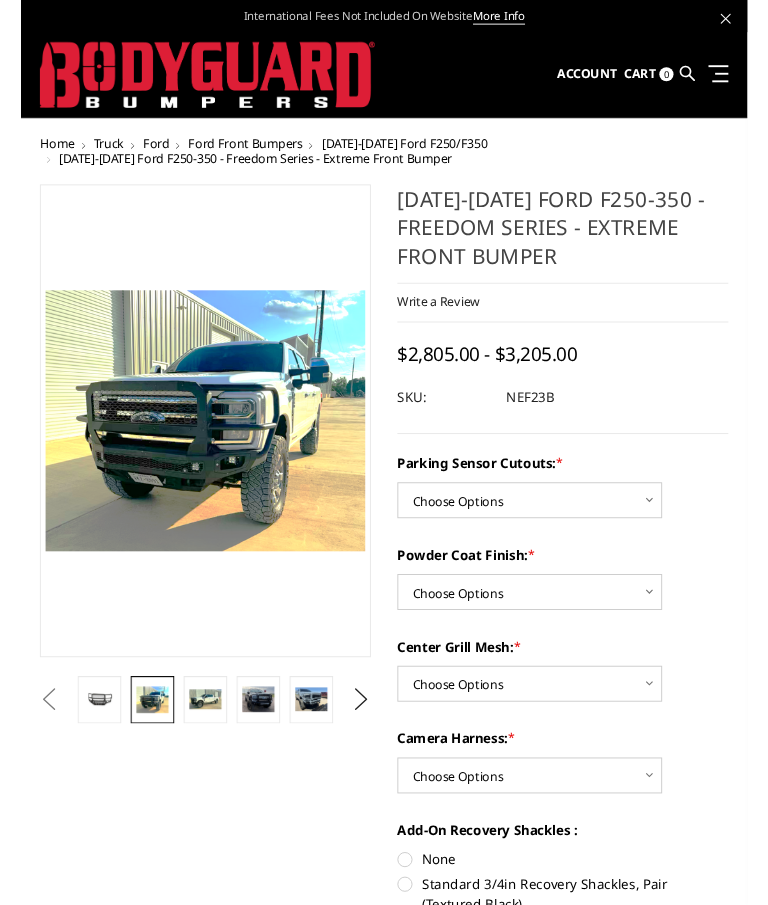 scroll, scrollTop: 54, scrollLeft: 0, axis: vertical 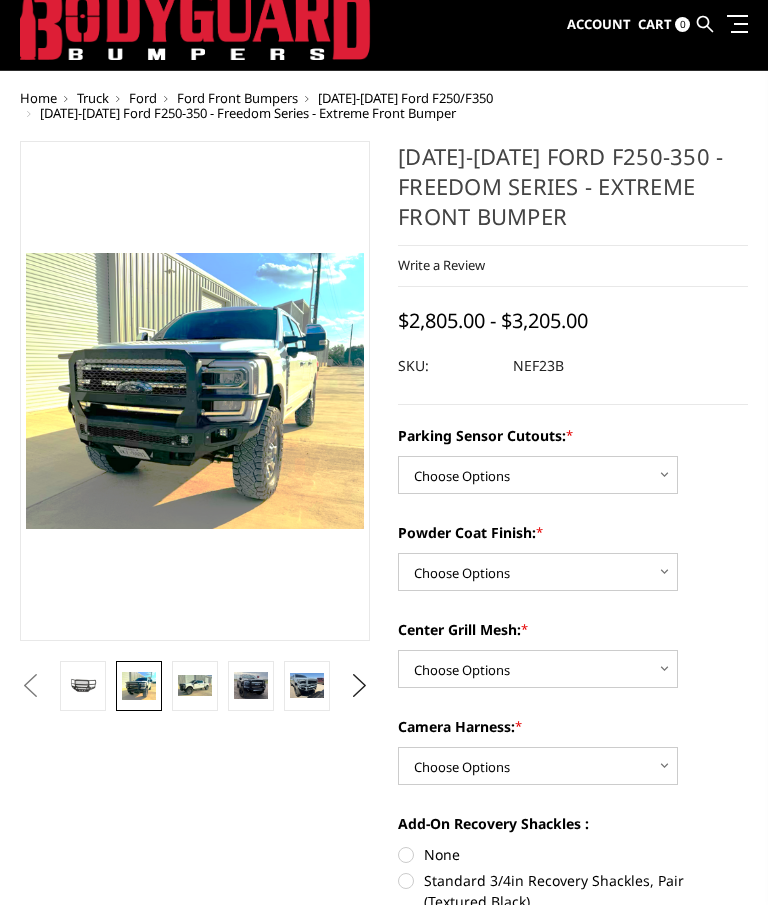 click on "Previous" at bounding box center (30, 686) 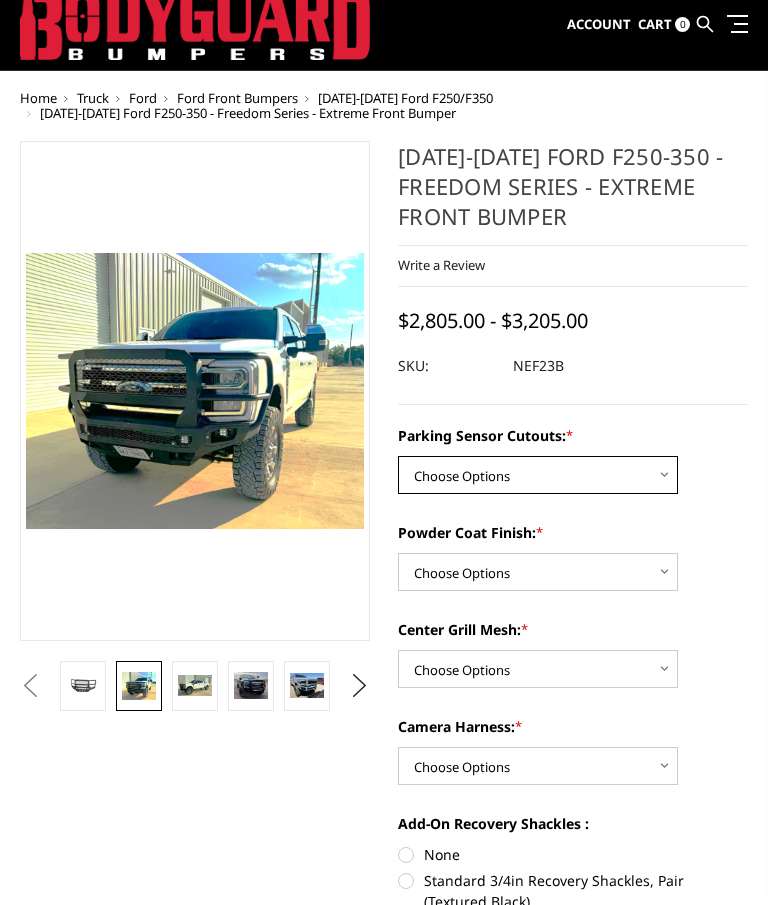 click on "Choose Options
No - Without Parking Sensor Cutouts
Yes - With Parking Sensor Cutouts" at bounding box center (538, 475) 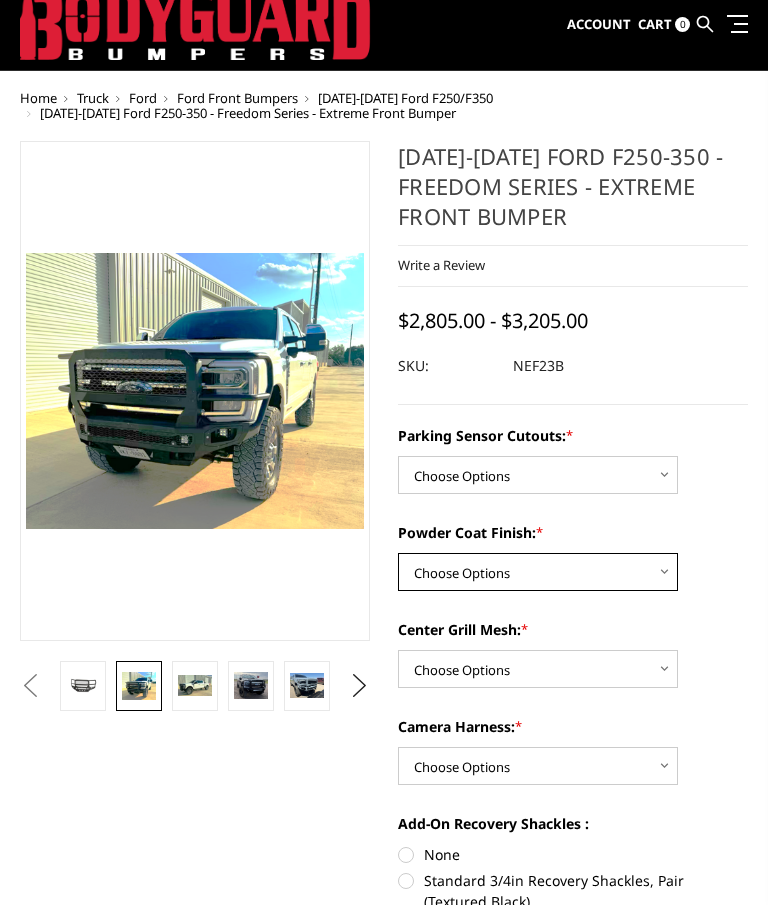 click on "Choose Options
Bare Metal
Textured Black Powder Coat" at bounding box center (538, 572) 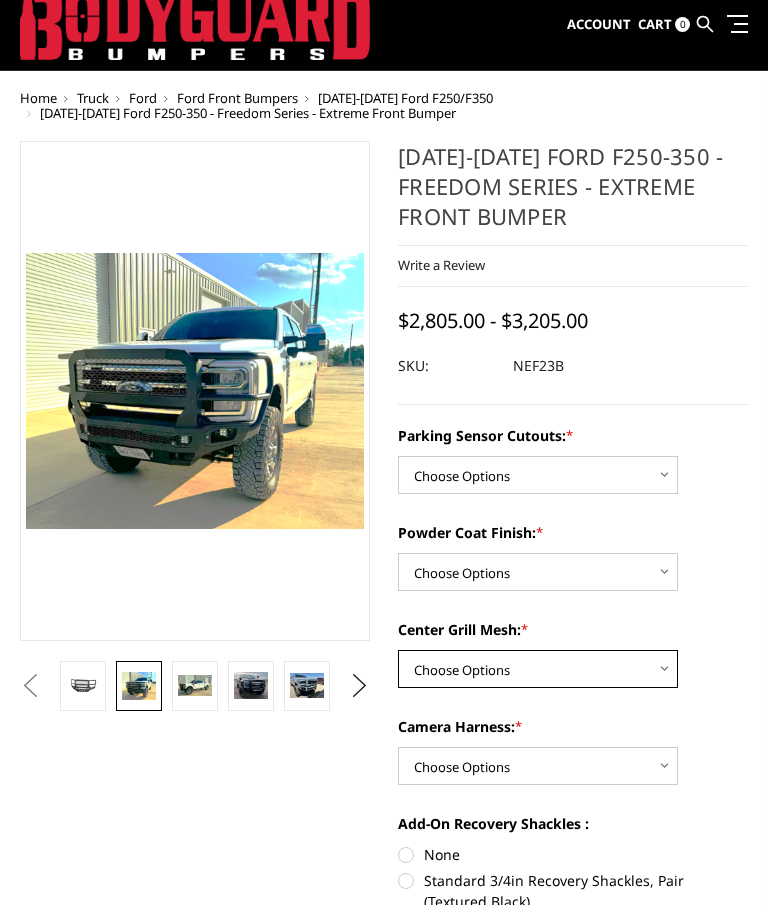 click on "Choose Options
With Center Grill Mesh
Without Center Grill Mesh" at bounding box center [538, 669] 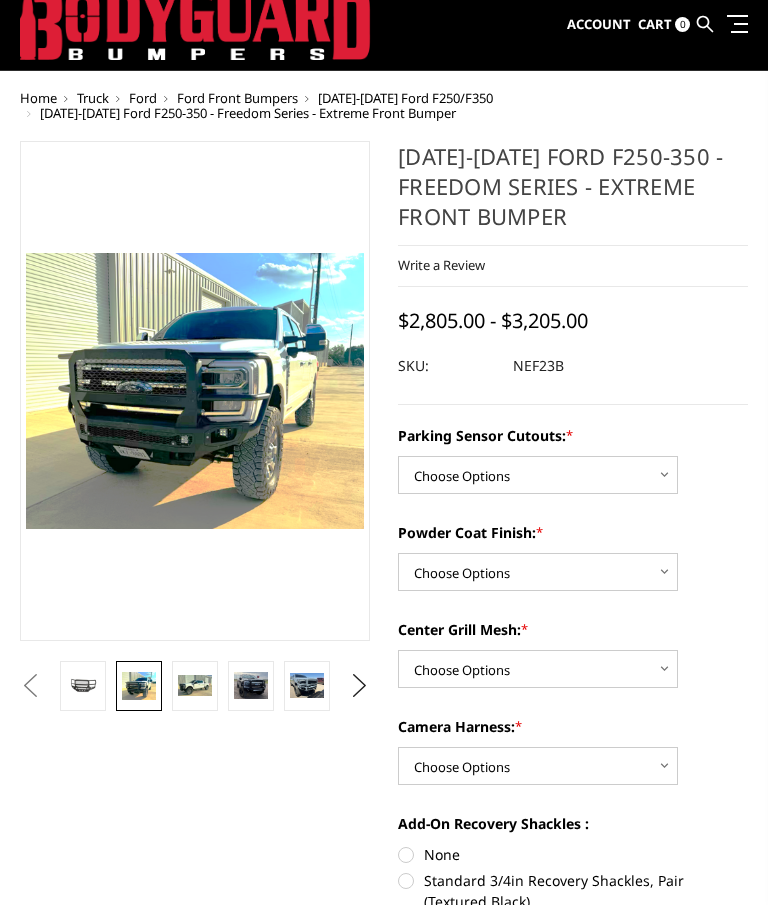 click on "Choose Options
WITH Camera Harness
WITHOUT Camera Harness" at bounding box center [538, 766] 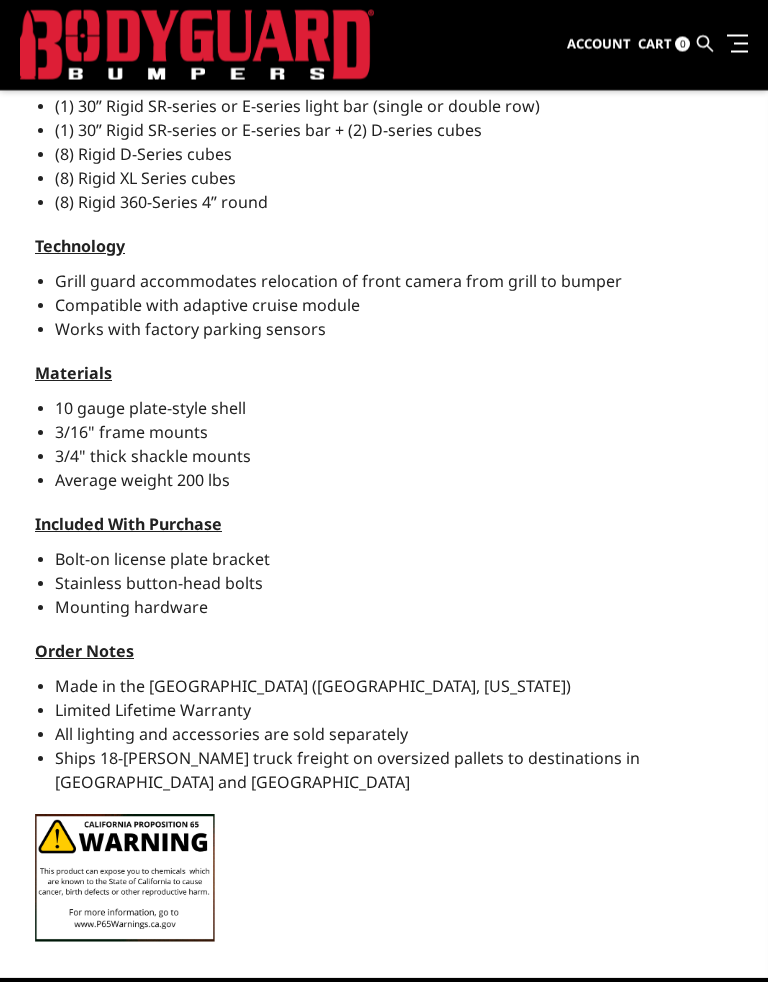 scroll, scrollTop: 1789, scrollLeft: 0, axis: vertical 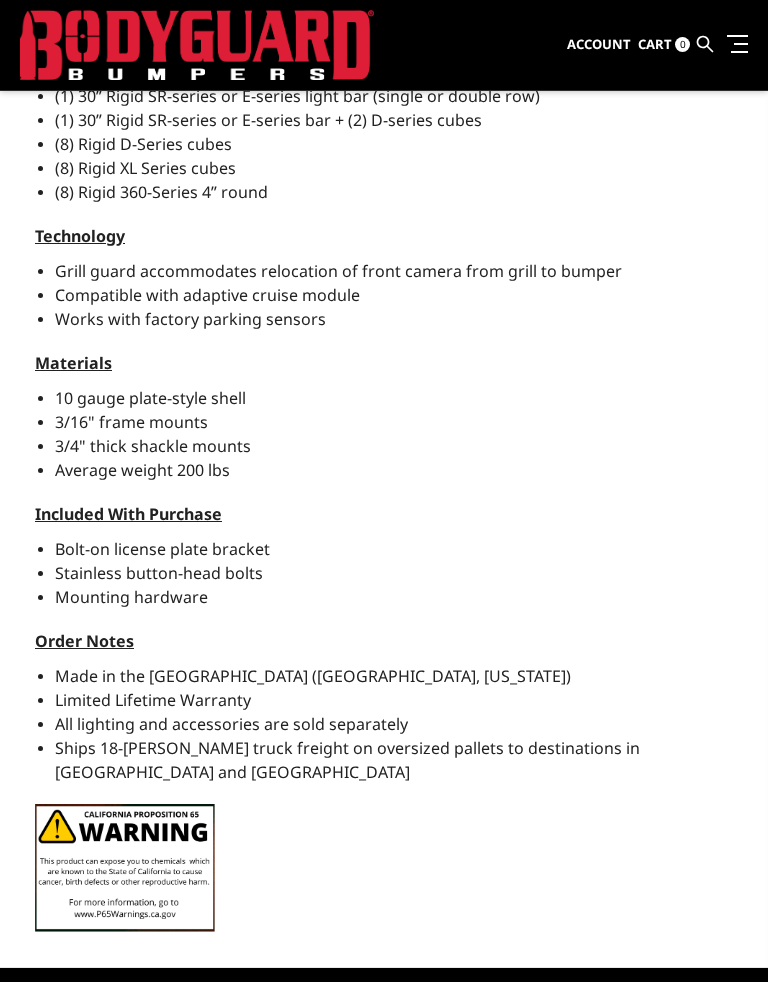 click on "Compatible with adaptive cruise module" at bounding box center (394, 295) 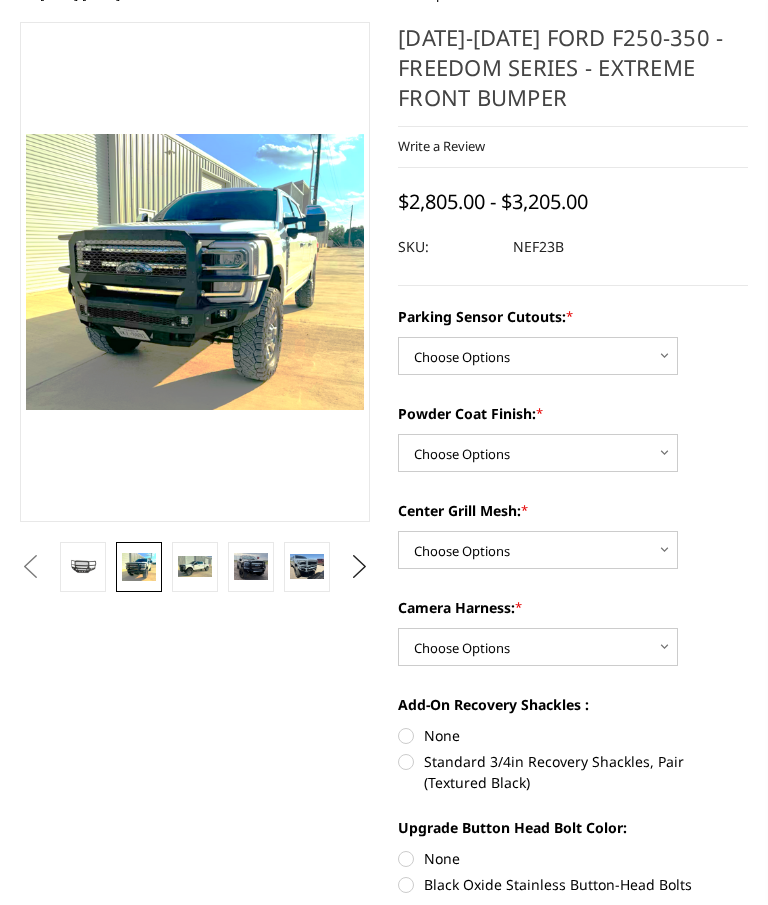 scroll, scrollTop: 0, scrollLeft: 0, axis: both 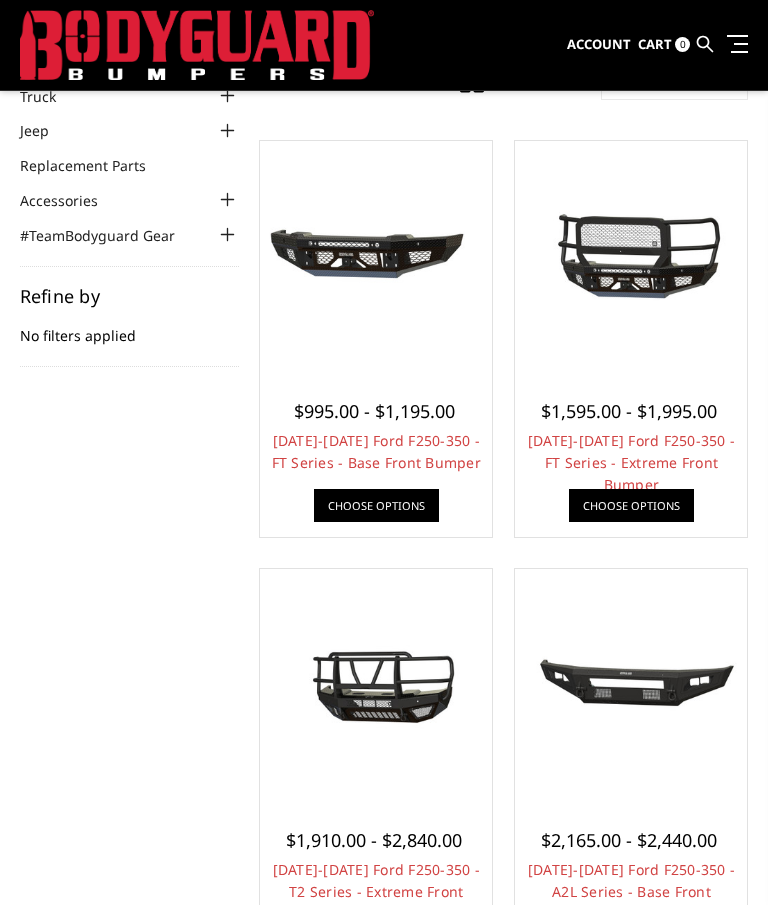 click on "[DATE]-[DATE] Ford F250-350 - FT Series - Extreme Front Bumper" at bounding box center (631, 462) 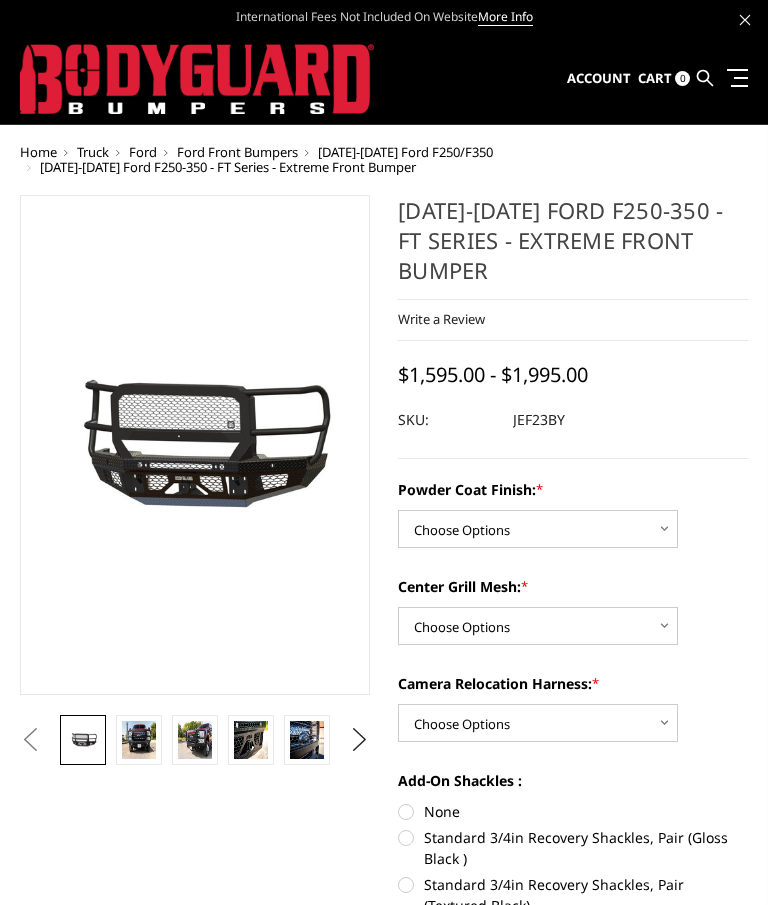scroll, scrollTop: 0, scrollLeft: 0, axis: both 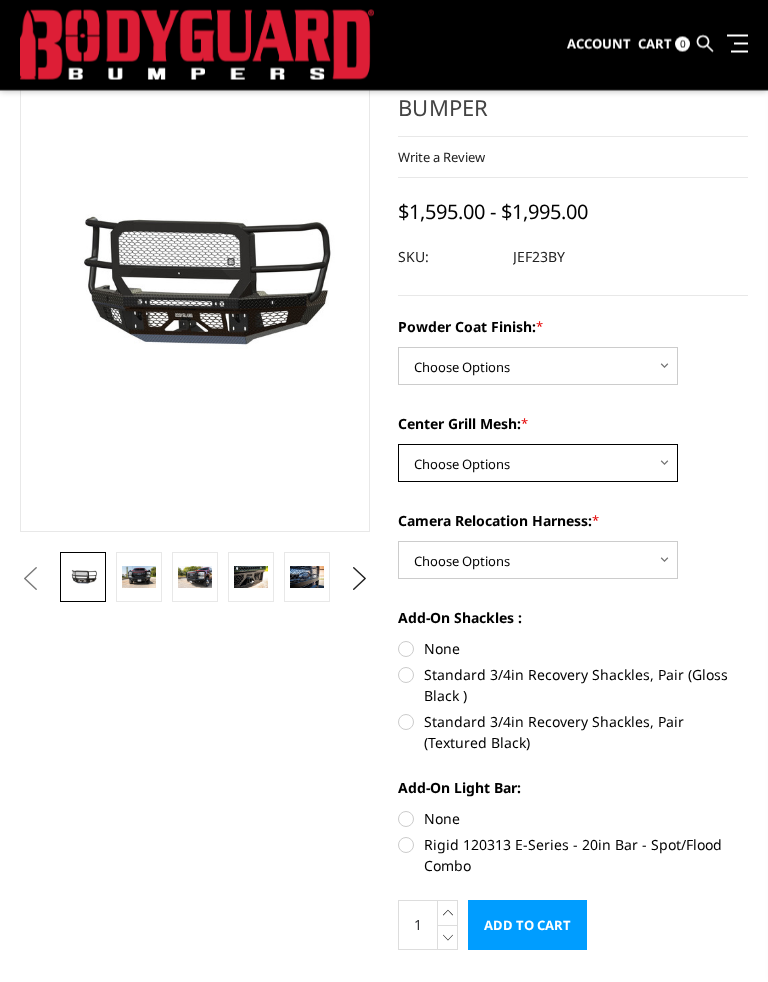 click on "Choose Options
WITH Expanded Metal in Center Grill
WITHOUT Expanded Metal in Center Grill" at bounding box center (538, 464) 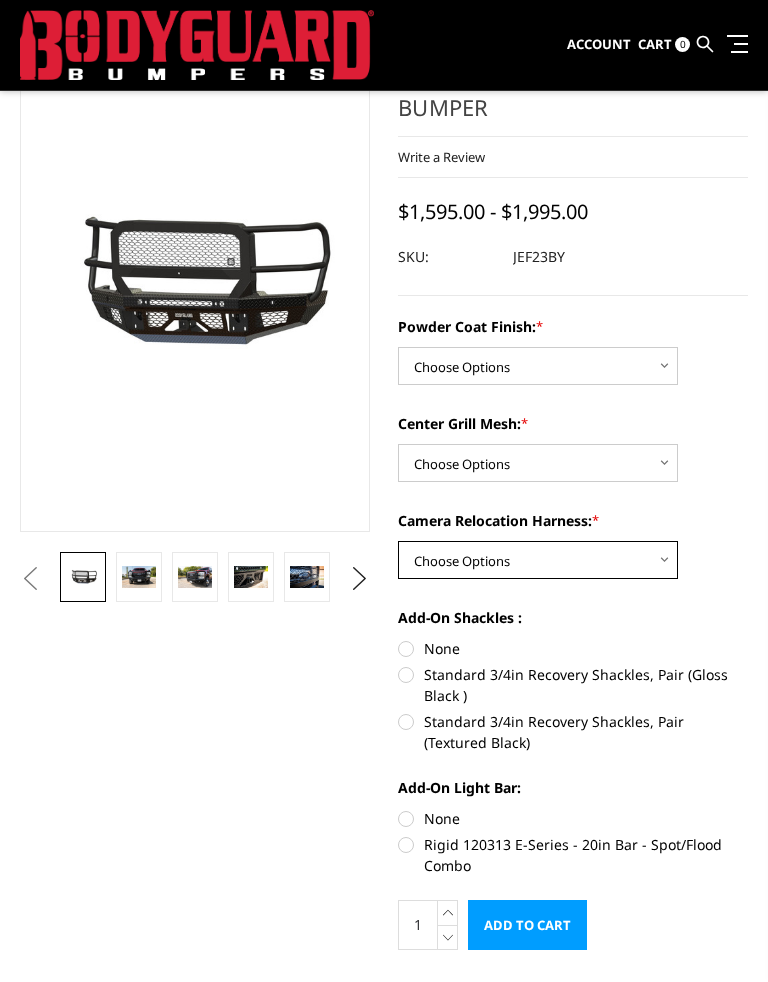 click on "Choose Options
WITH Camera Relocation Harness
WITHOUT Camera Relocation Harness" at bounding box center [538, 560] 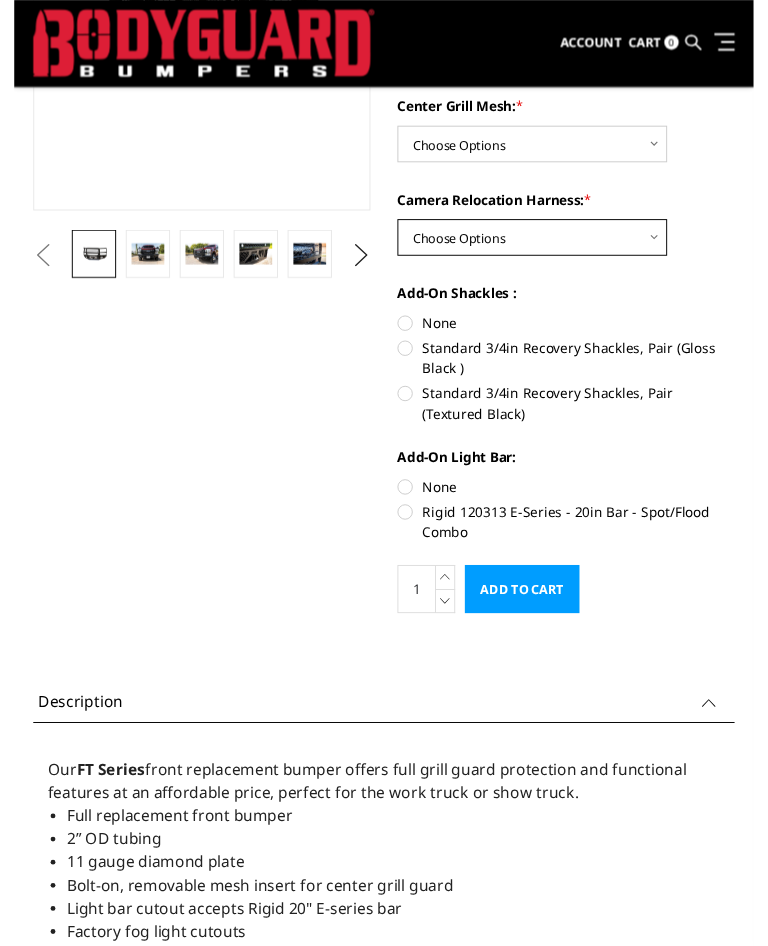 scroll, scrollTop: 424, scrollLeft: 0, axis: vertical 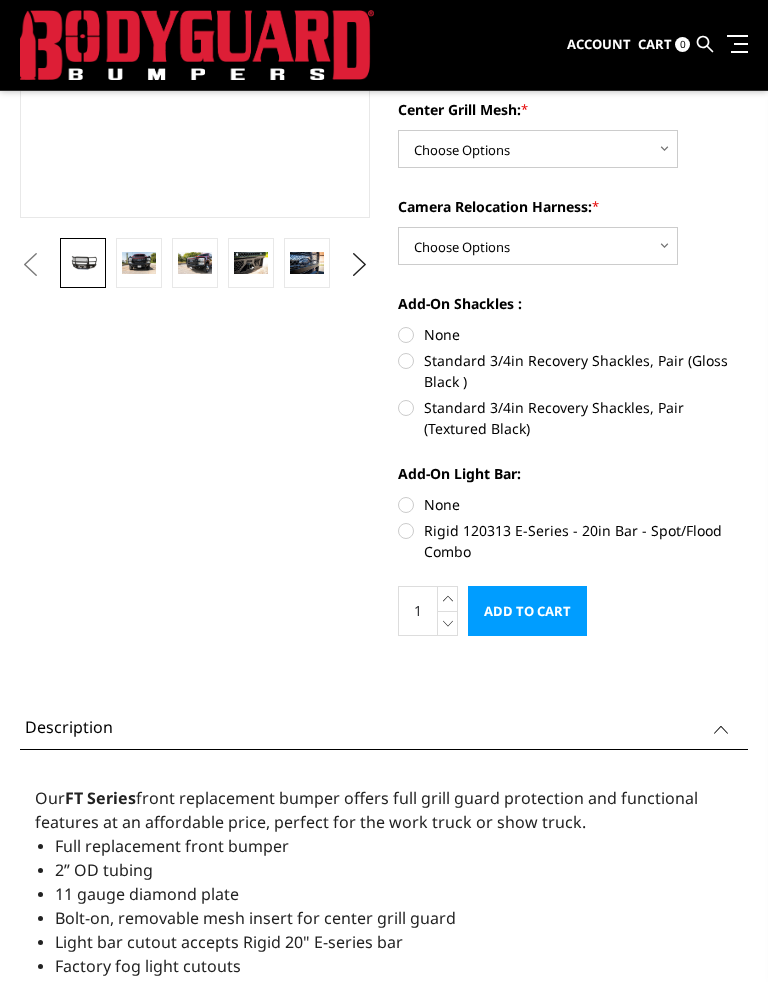 click at bounding box center [139, 263] 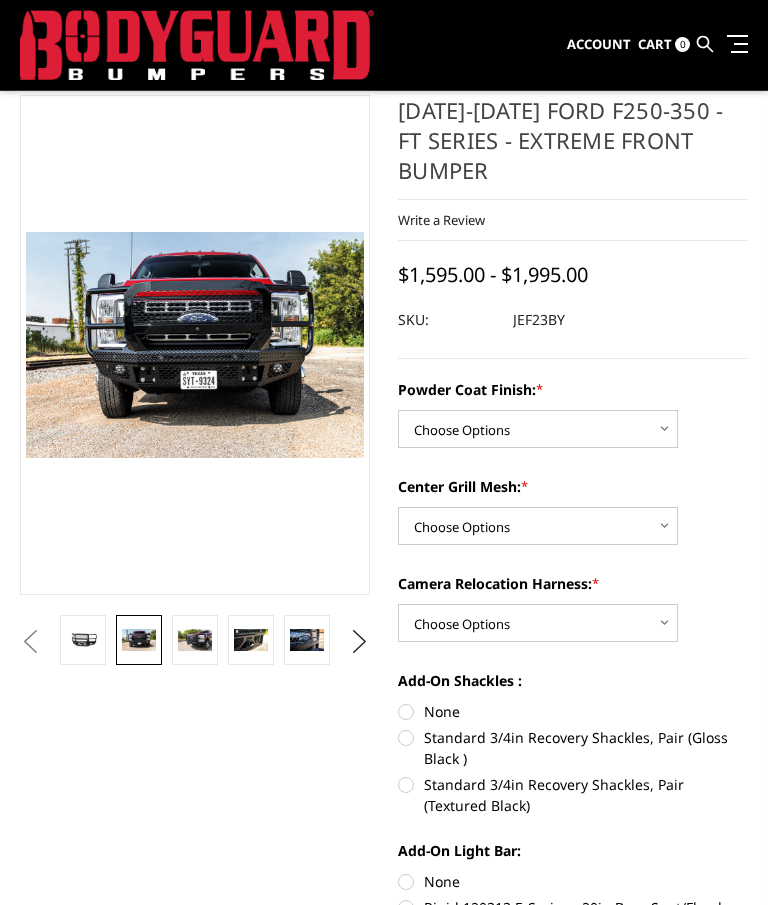 scroll, scrollTop: 0, scrollLeft: 0, axis: both 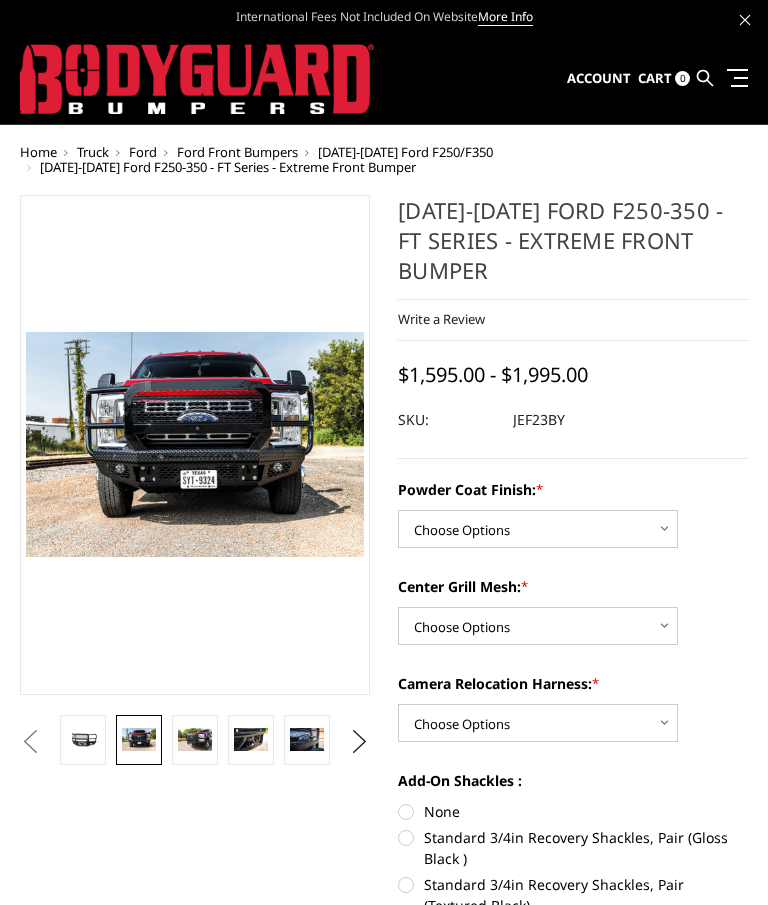 click at bounding box center (195, 739) 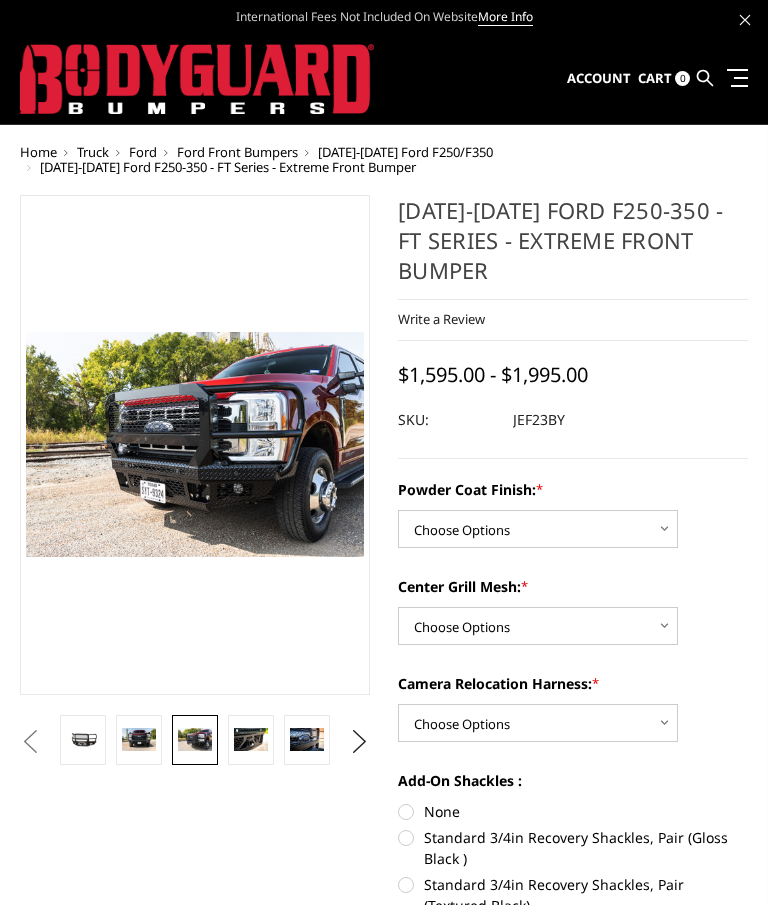 click at bounding box center (251, 739) 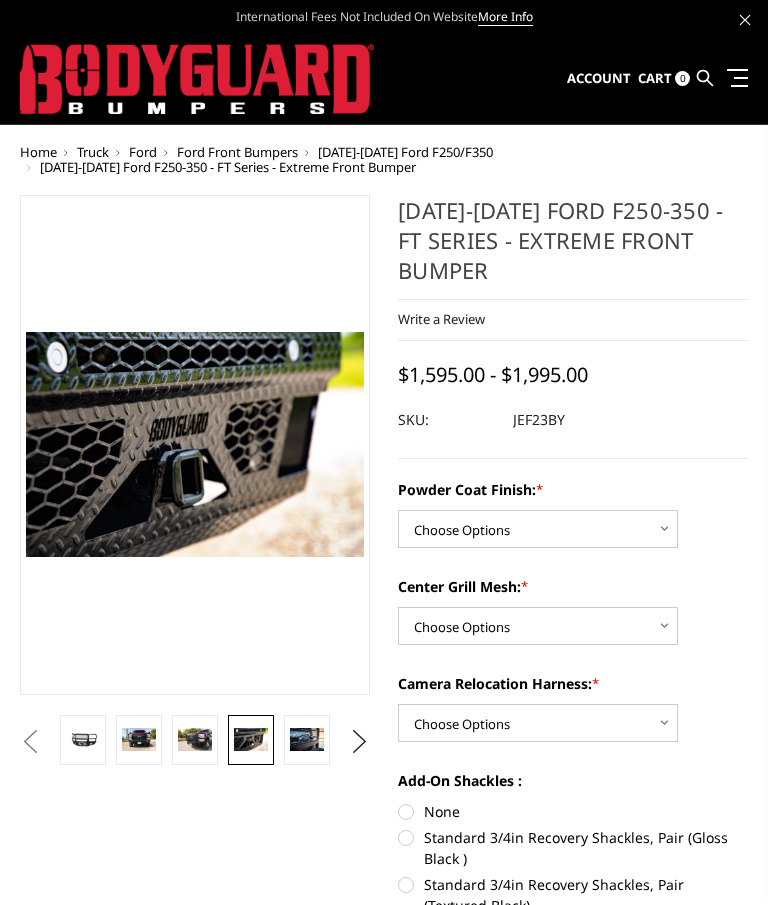 click at bounding box center (307, 740) 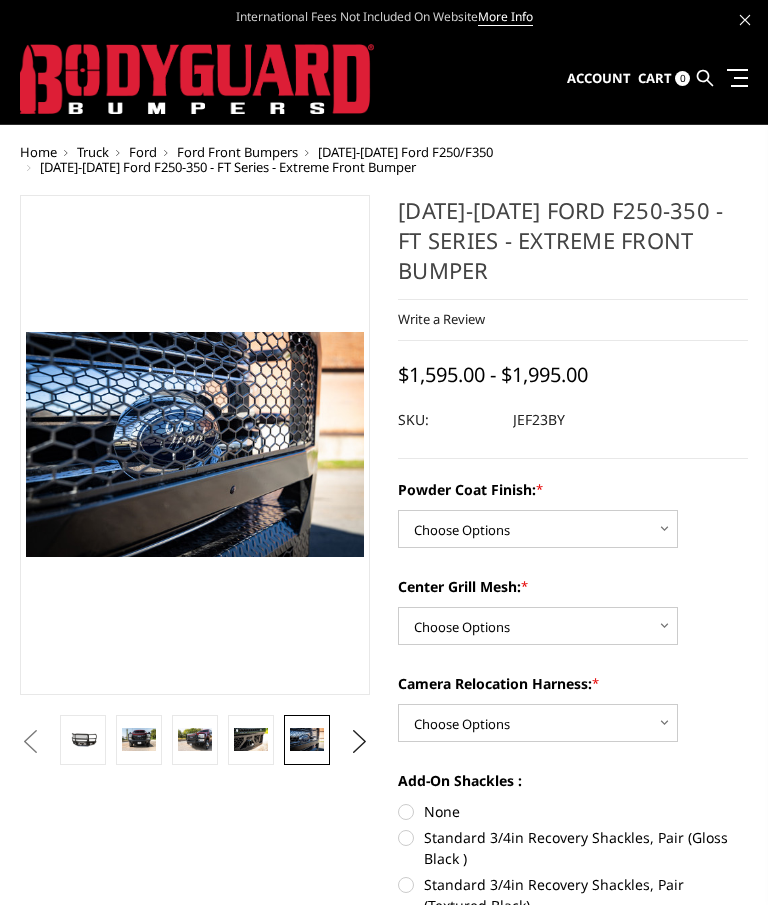 click at bounding box center [307, 739] 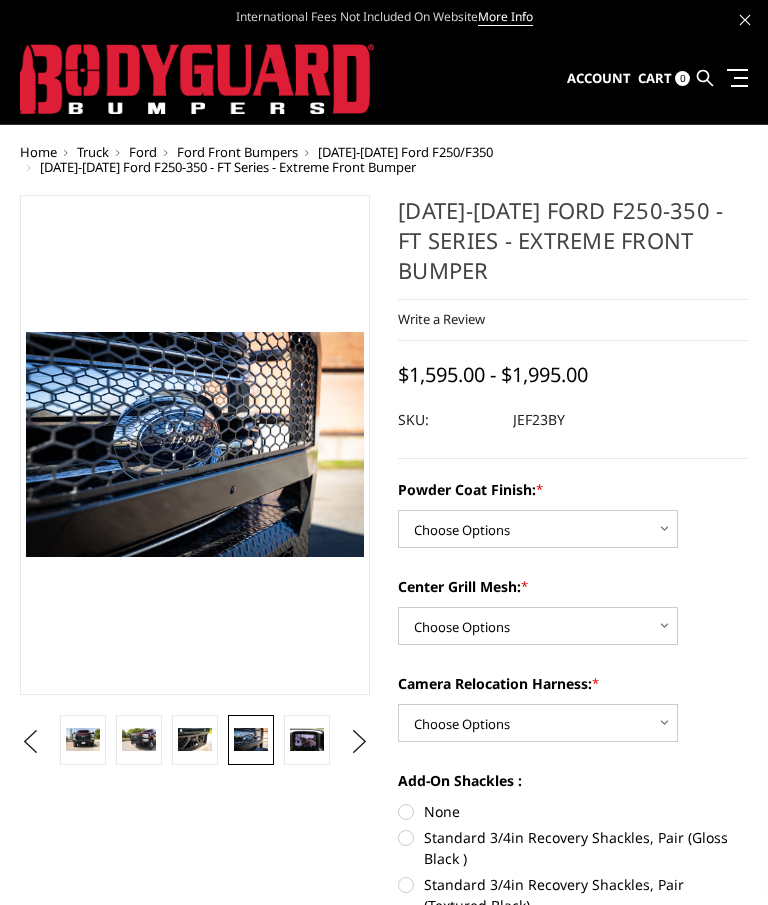 click at bounding box center (307, 739) 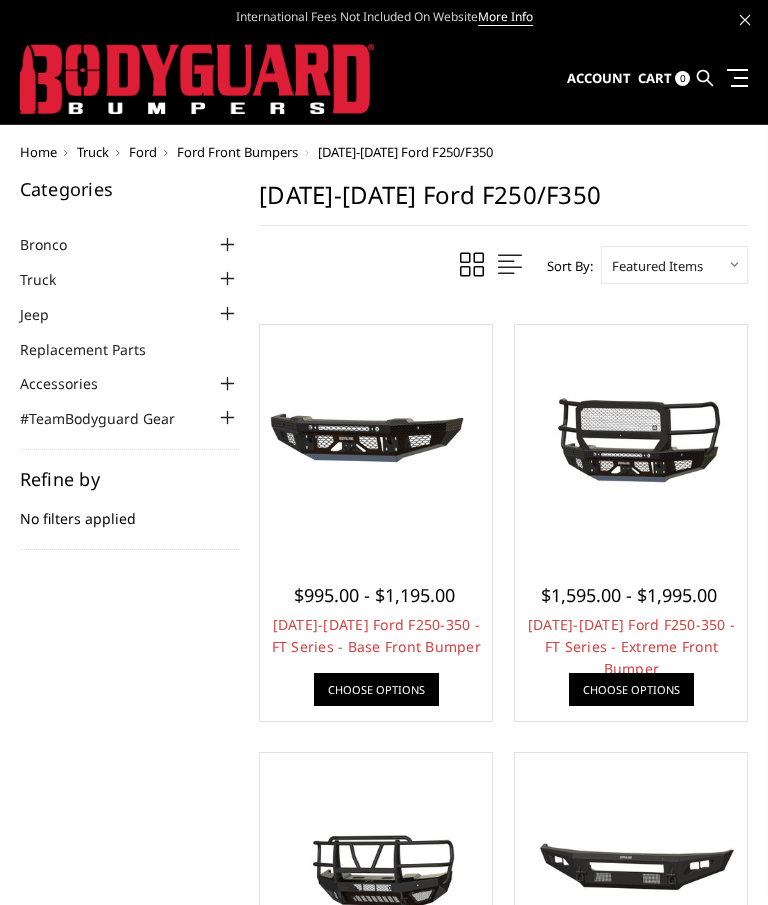 scroll, scrollTop: 131, scrollLeft: 0, axis: vertical 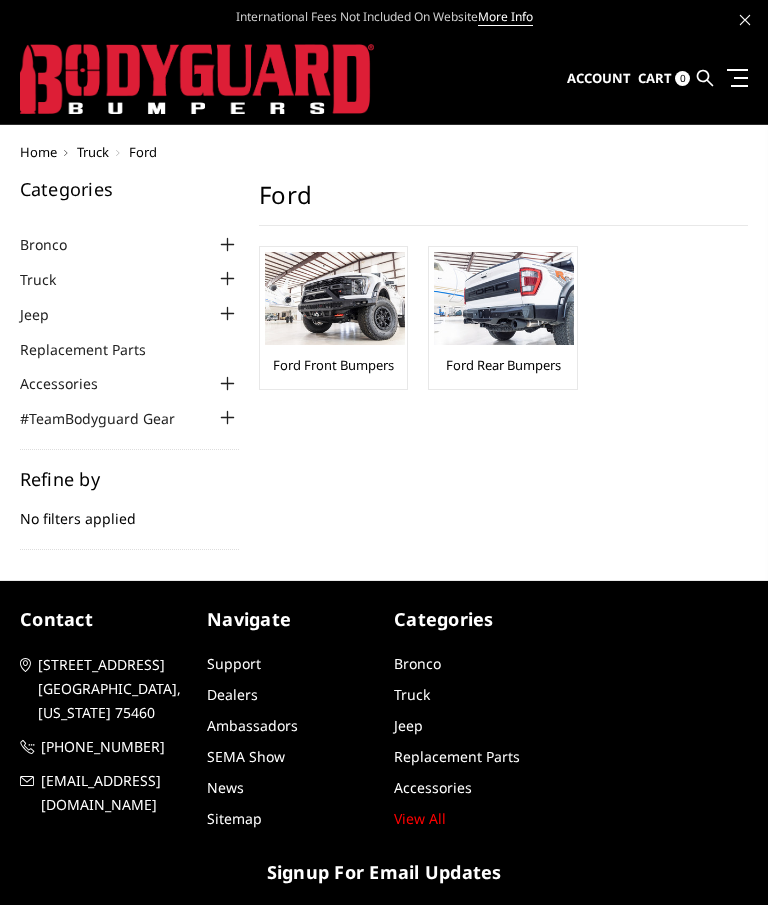 click at bounding box center (335, 299) 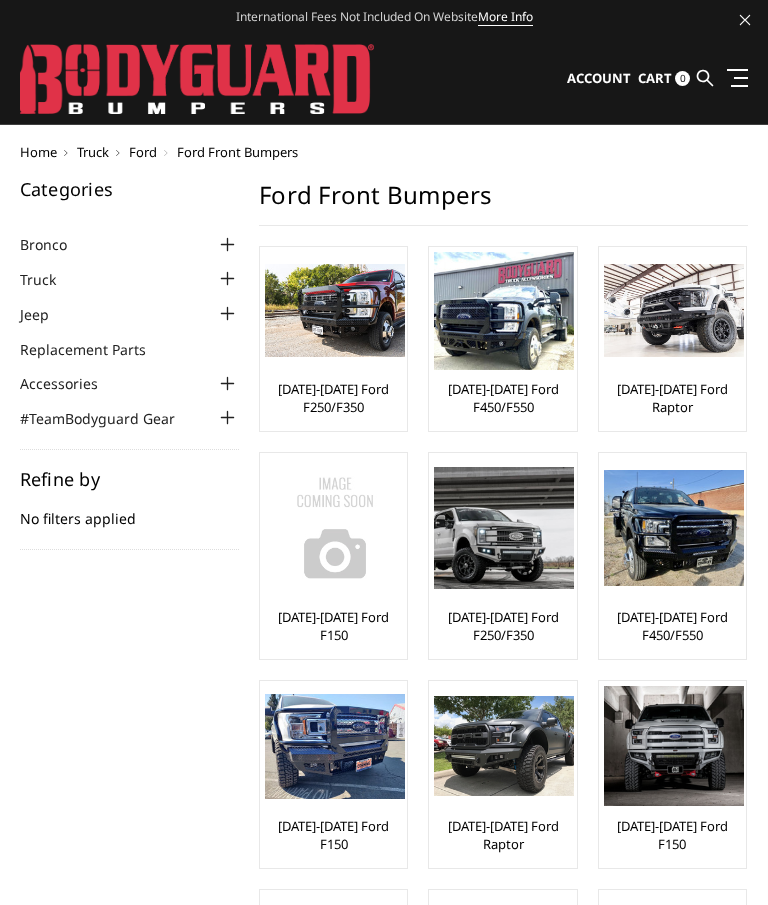 scroll, scrollTop: 0, scrollLeft: 0, axis: both 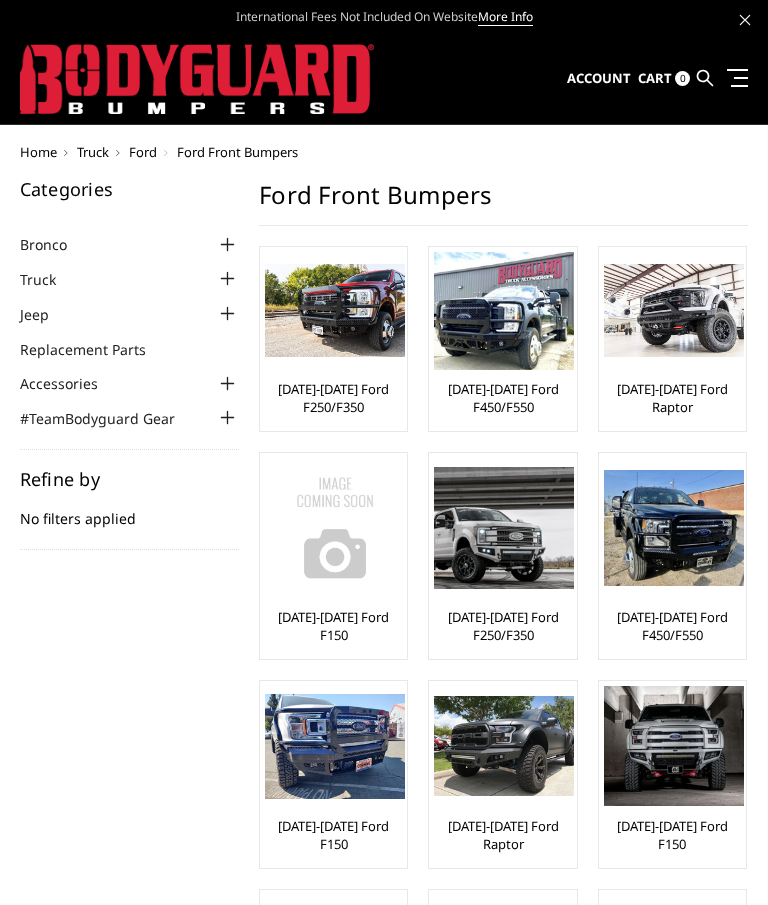 click on "Ford" at bounding box center [143, 152] 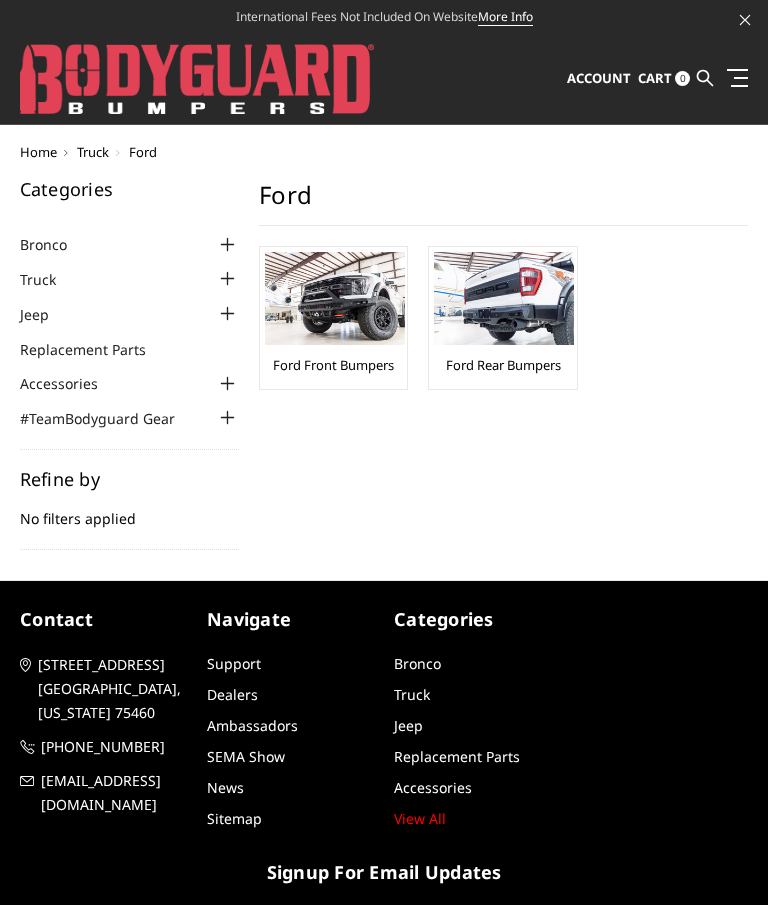 scroll, scrollTop: 0, scrollLeft: 0, axis: both 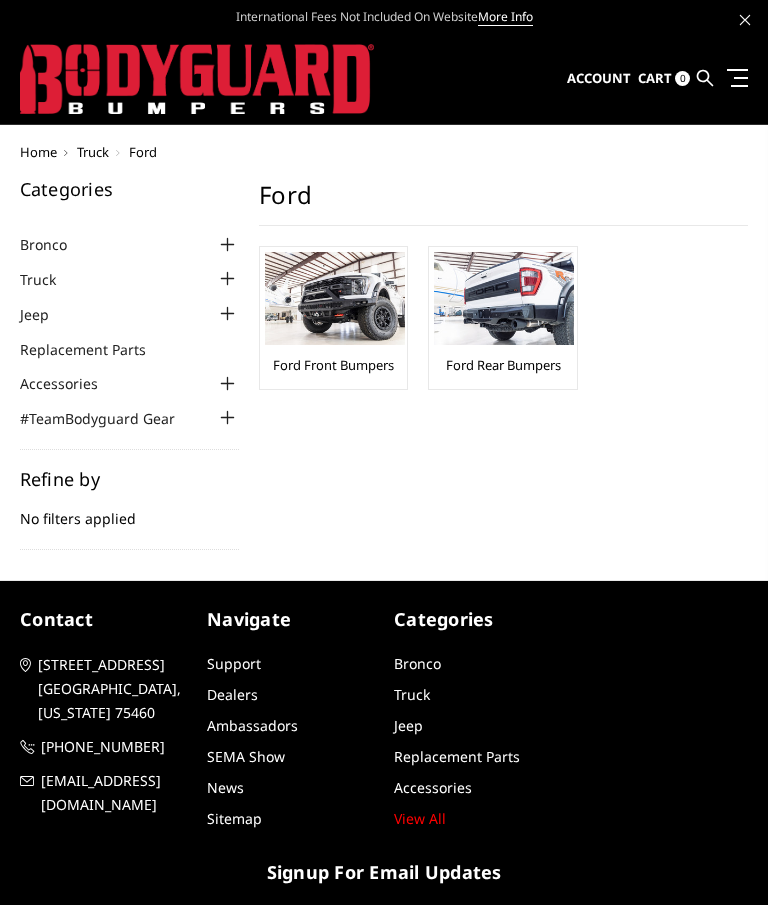click at bounding box center (504, 299) 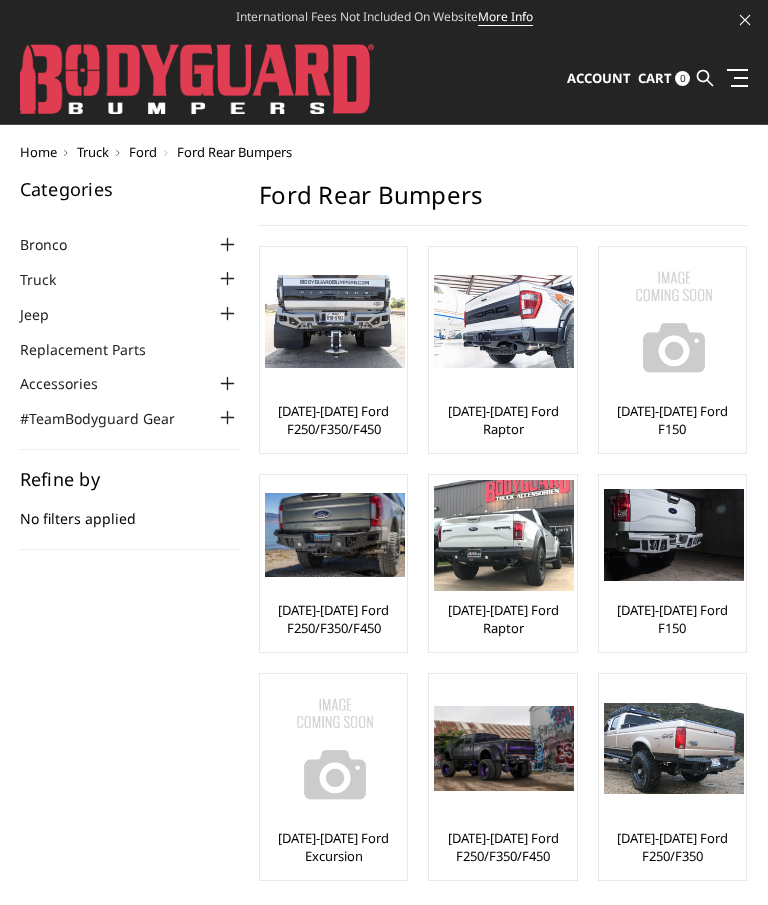 scroll, scrollTop: 0, scrollLeft: 0, axis: both 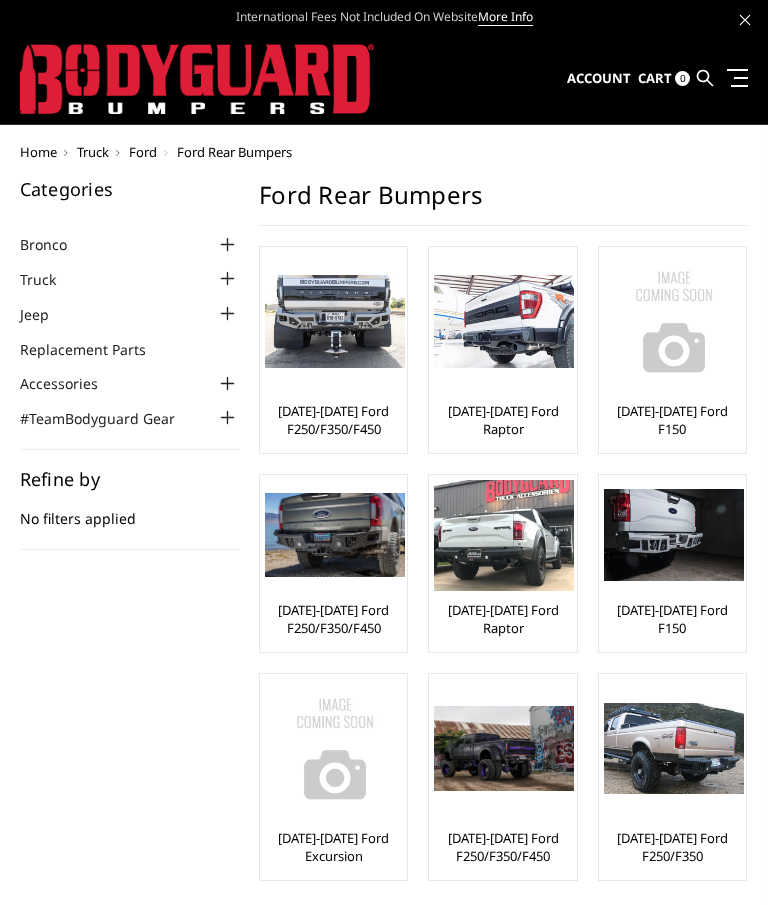 click on "[DATE]-[DATE] Ford F250/F350/F450" at bounding box center [333, 619] 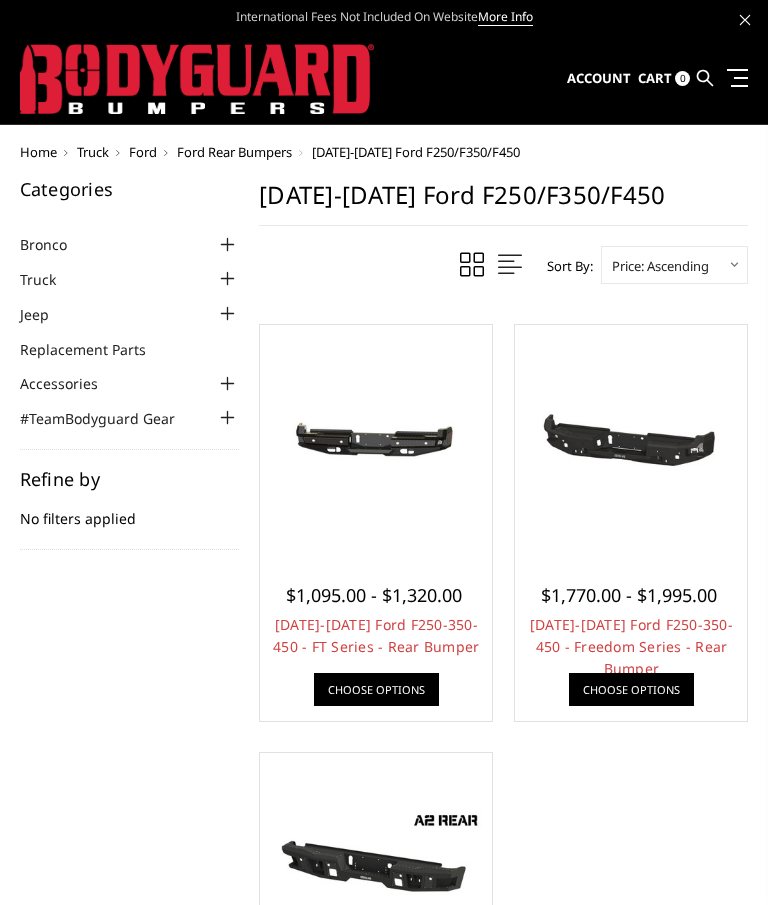scroll, scrollTop: 0, scrollLeft: 0, axis: both 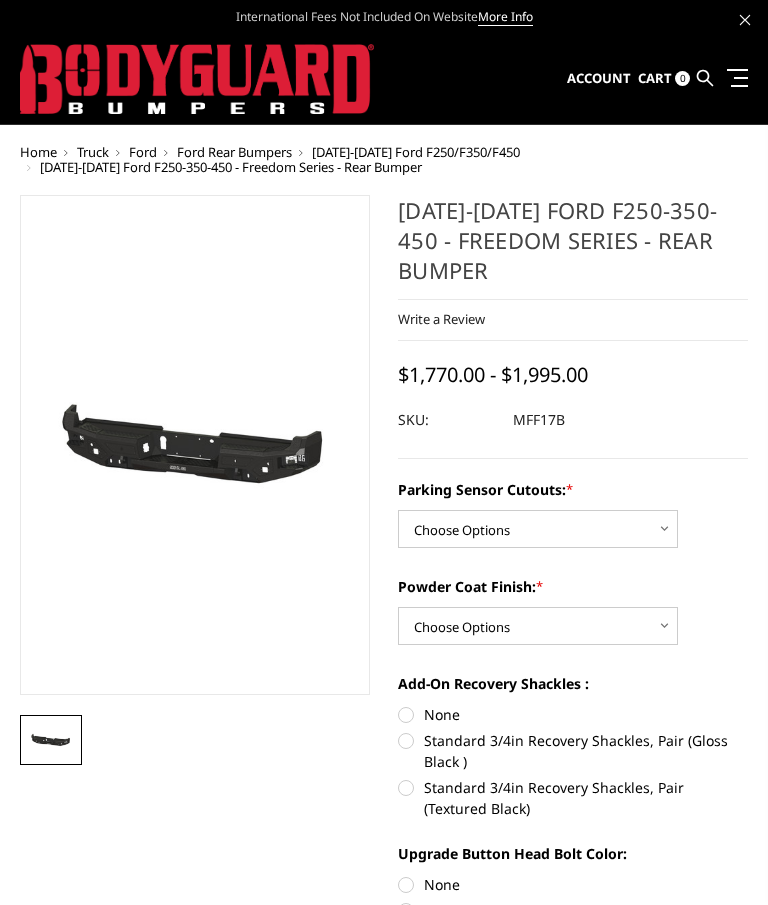 click on "2017-2022 Ford F250-350-450 - Freedom Series - Rear Bumper" at bounding box center (573, 247) 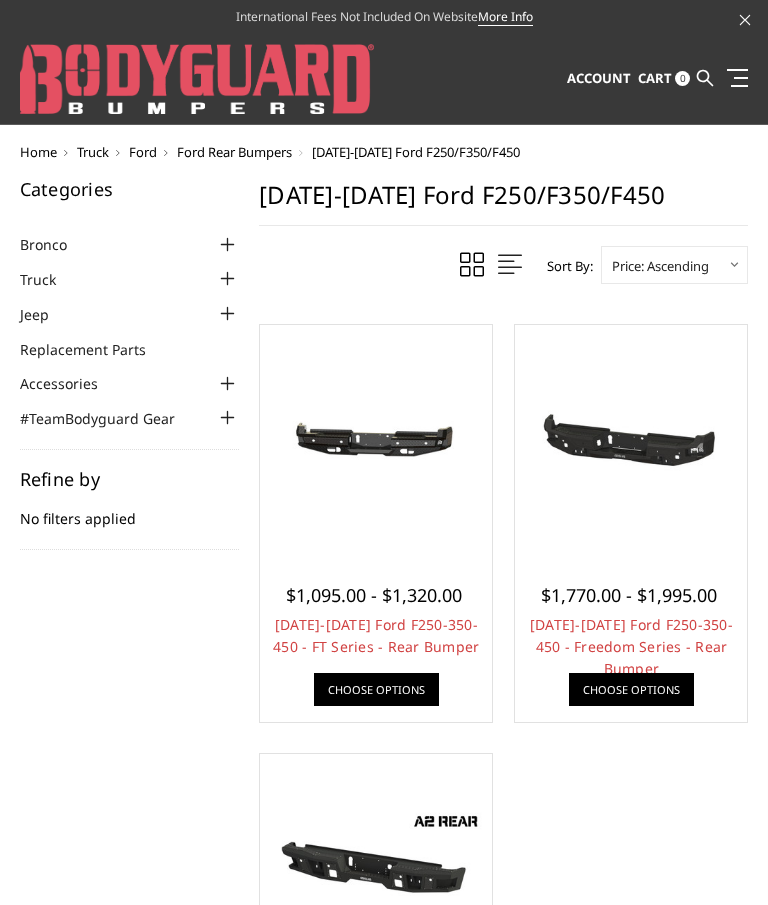 scroll, scrollTop: 0, scrollLeft: 0, axis: both 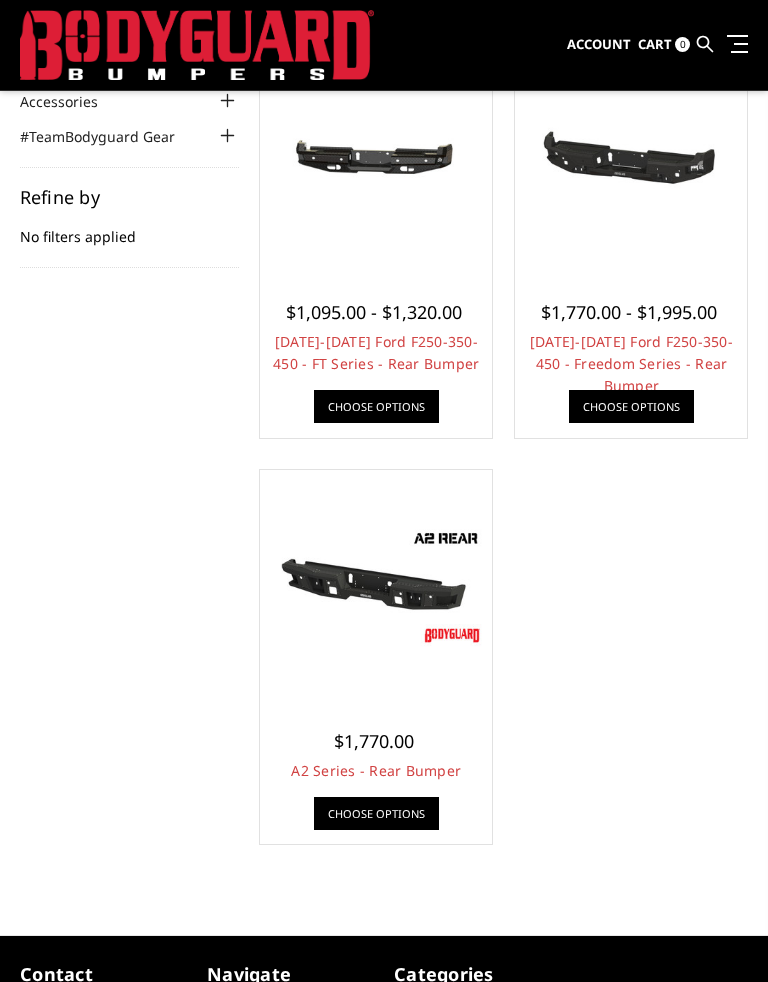 click on "$1,770.00" at bounding box center [374, 741] 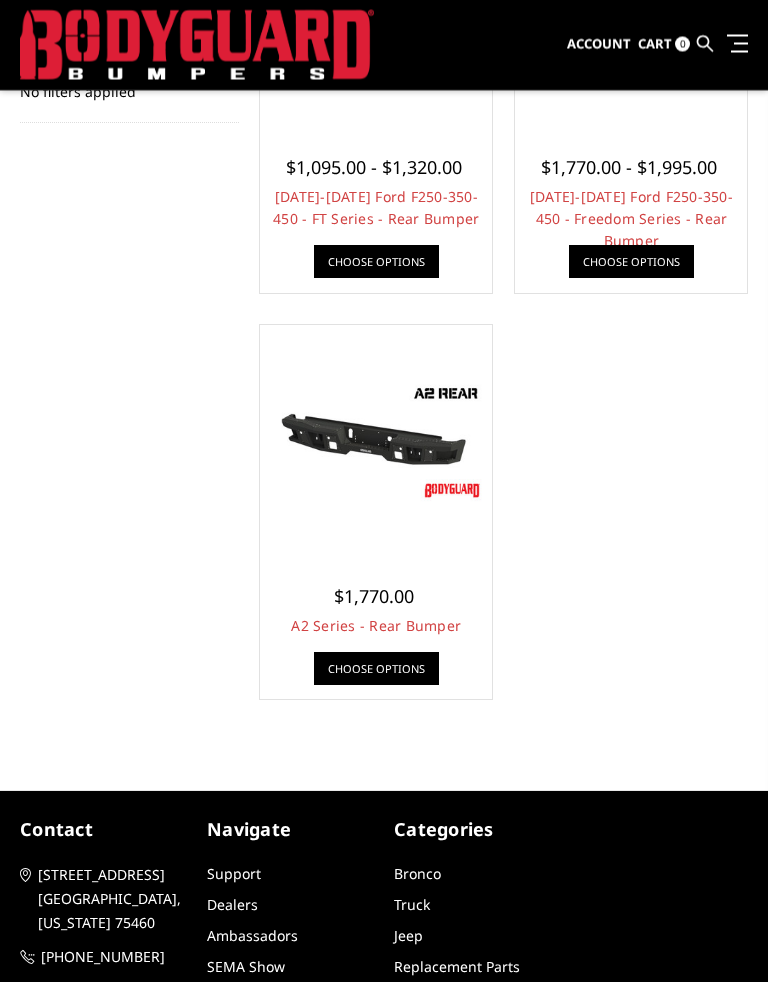 scroll, scrollTop: 375, scrollLeft: 0, axis: vertical 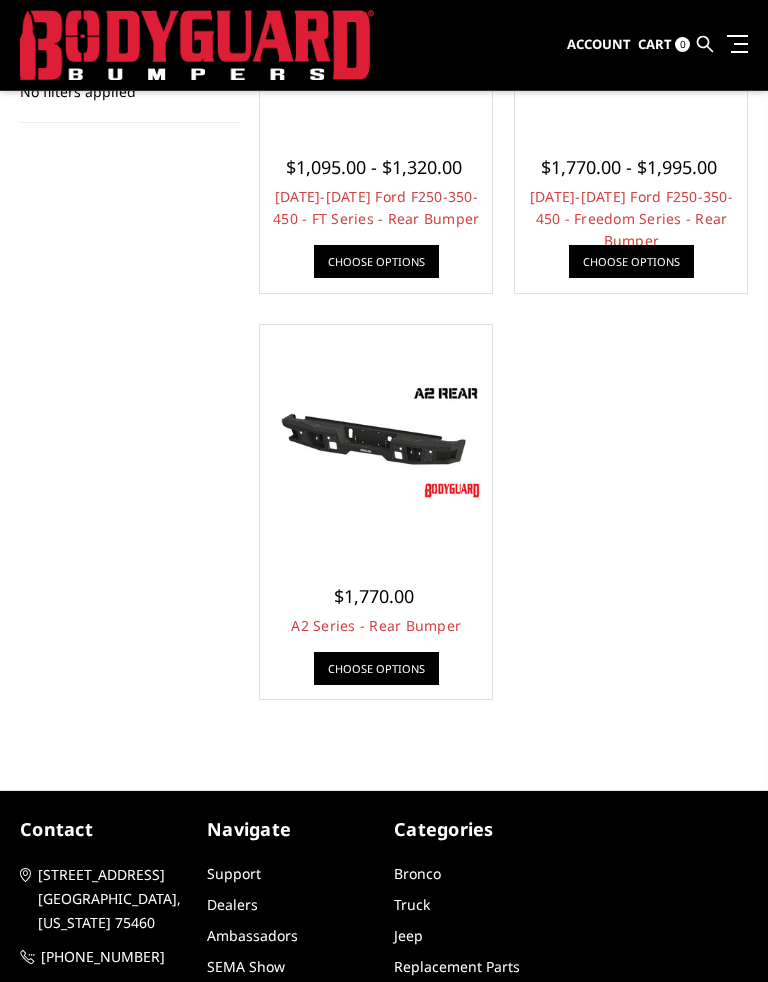 click on "A2 Series - Rear Bumper" at bounding box center [376, 625] 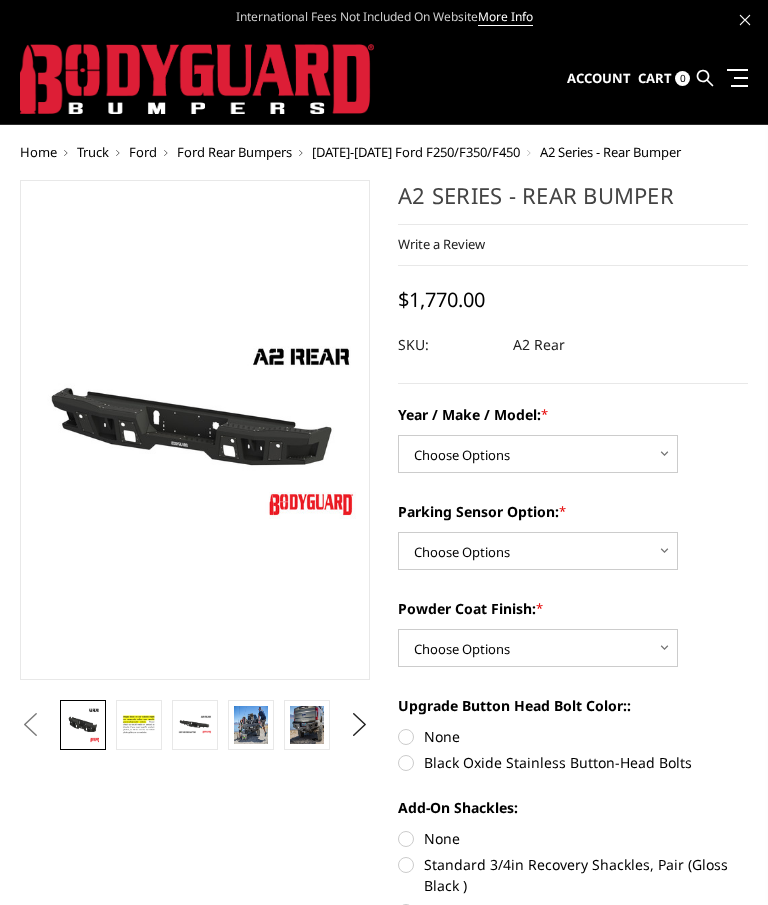 scroll, scrollTop: 0, scrollLeft: 0, axis: both 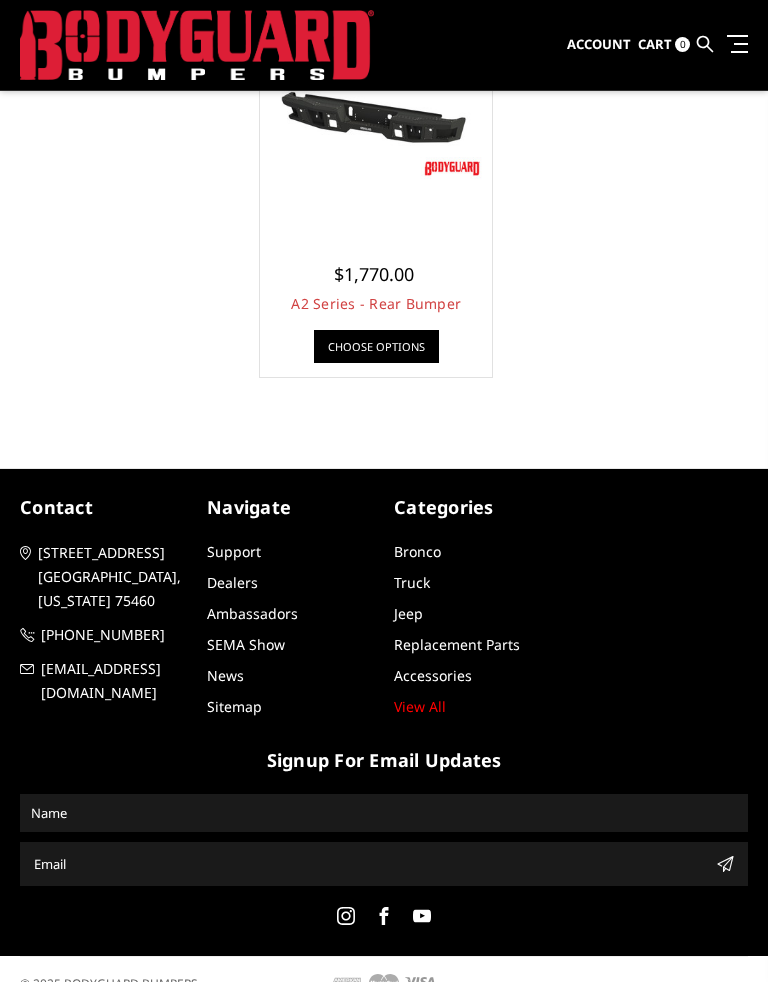 click on "Navigate
Support
Dealers
Ambassadors
SEMA Show
News
Sitemap" at bounding box center [290, 605] 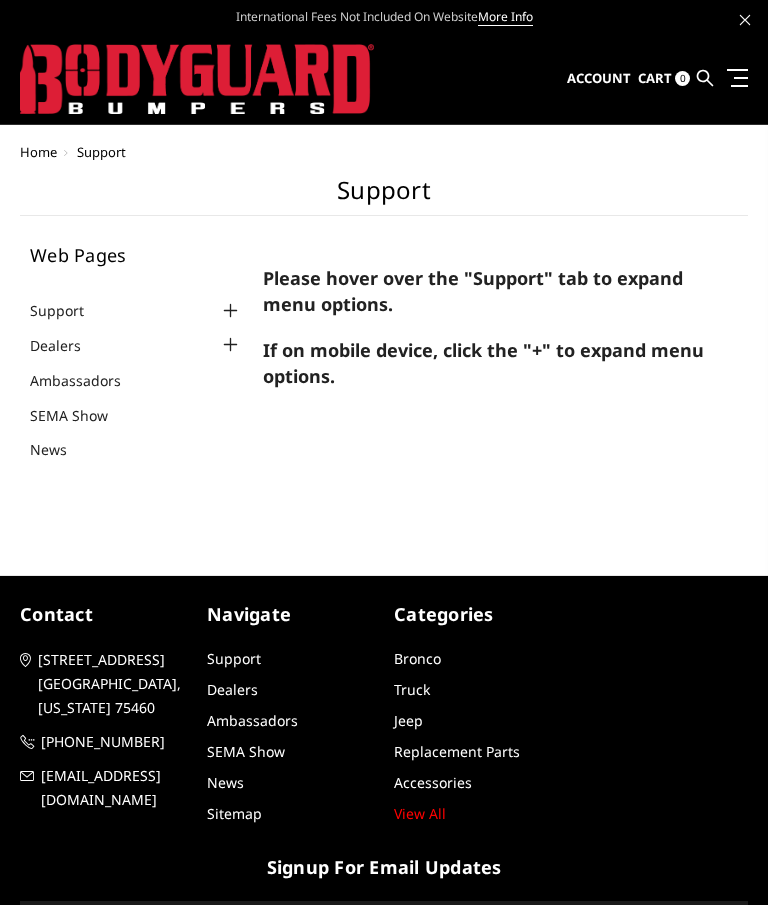 scroll, scrollTop: 0, scrollLeft: 0, axis: both 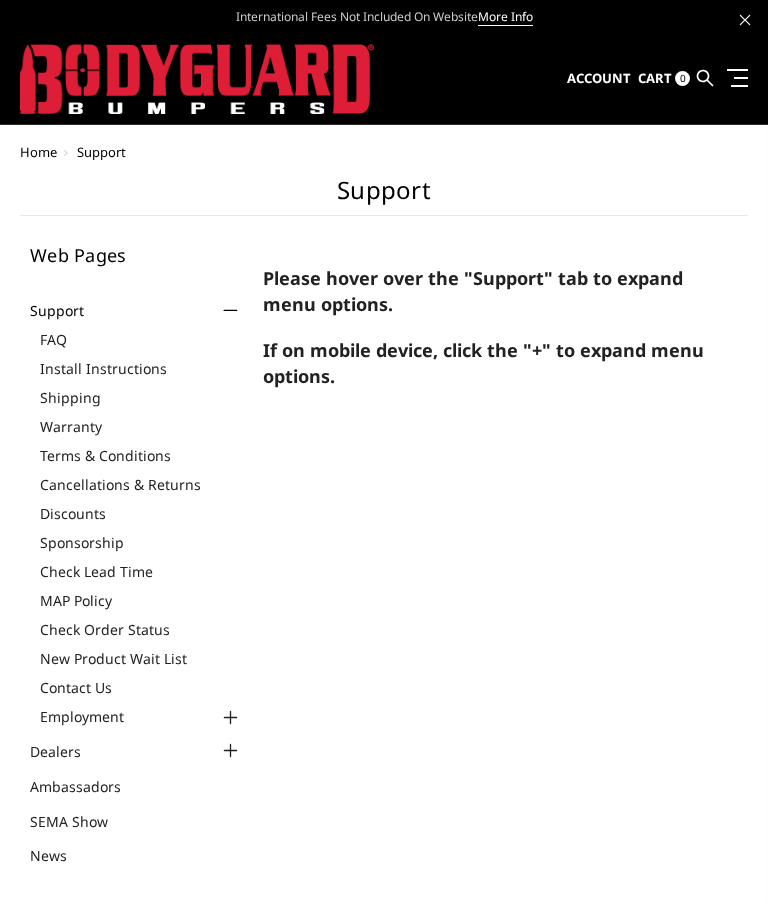 click on "Install Instructions" at bounding box center [141, 368] 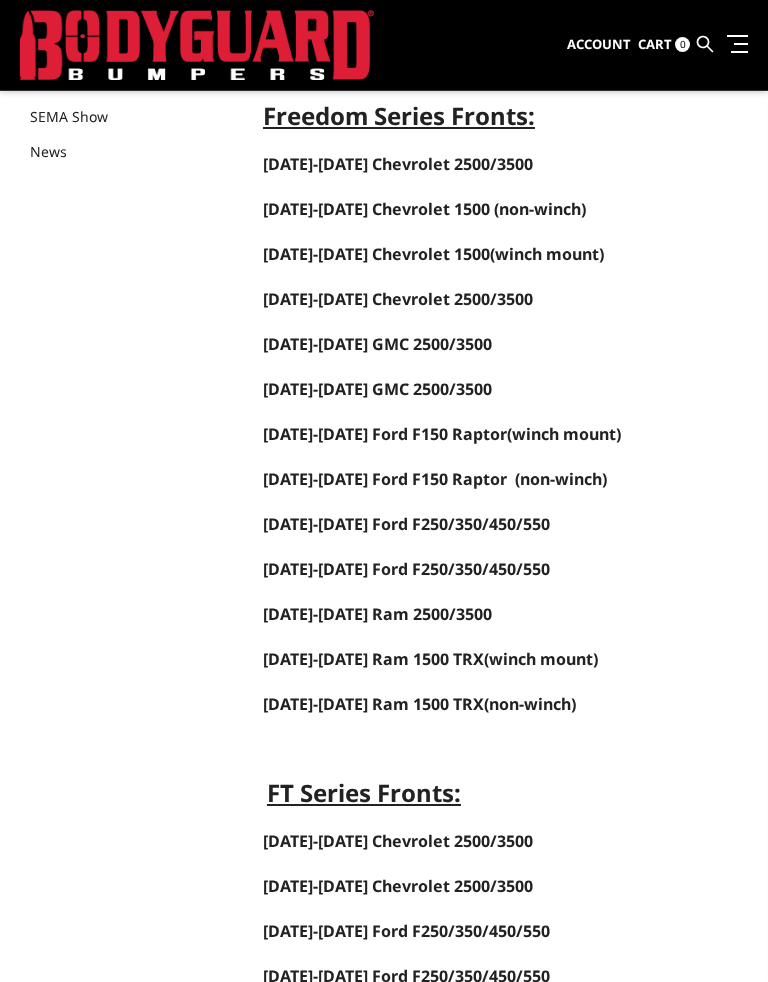 scroll, scrollTop: 246, scrollLeft: 0, axis: vertical 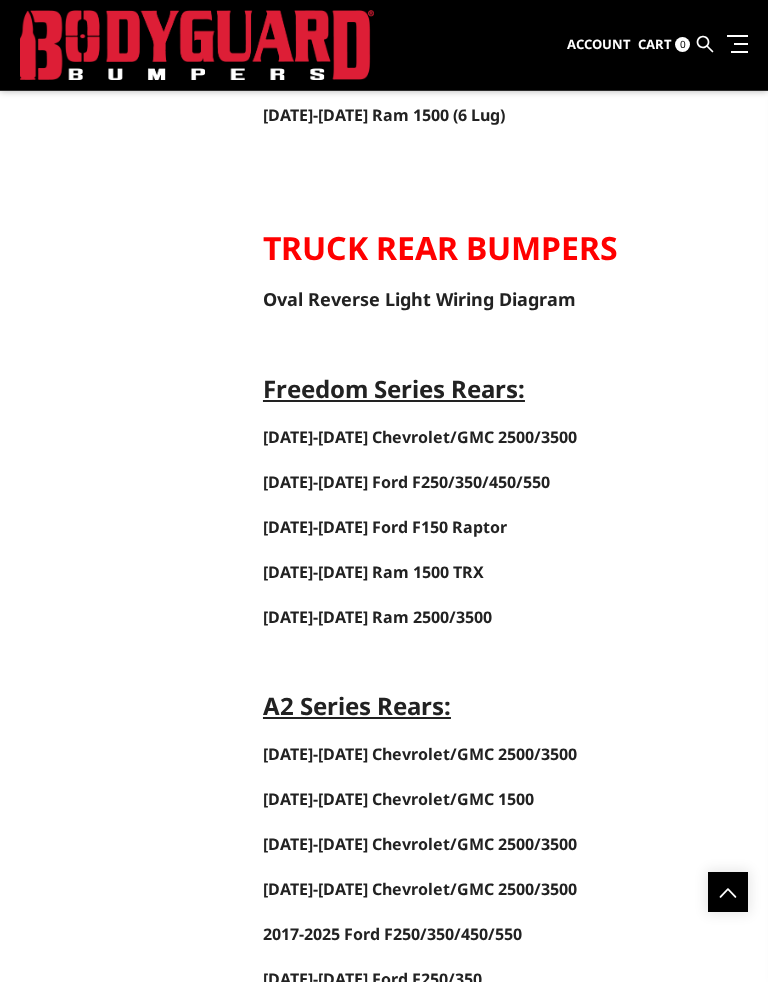 click on "[DATE]-[DATE] Ford F250/350/450/550" at bounding box center (406, 482) 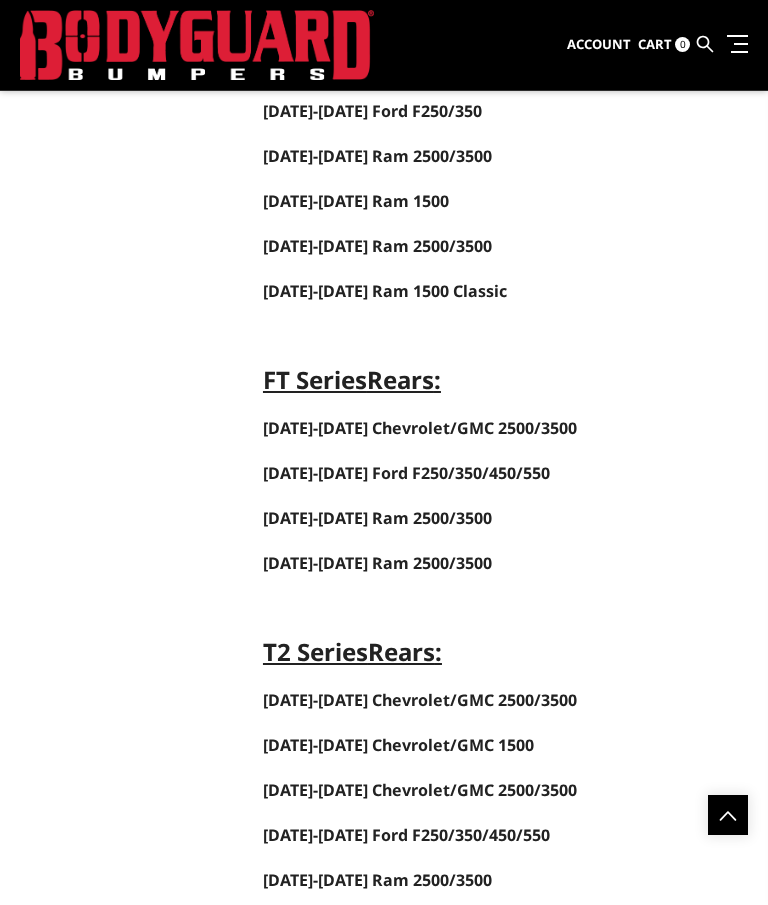 scroll, scrollTop: 3914, scrollLeft: 0, axis: vertical 